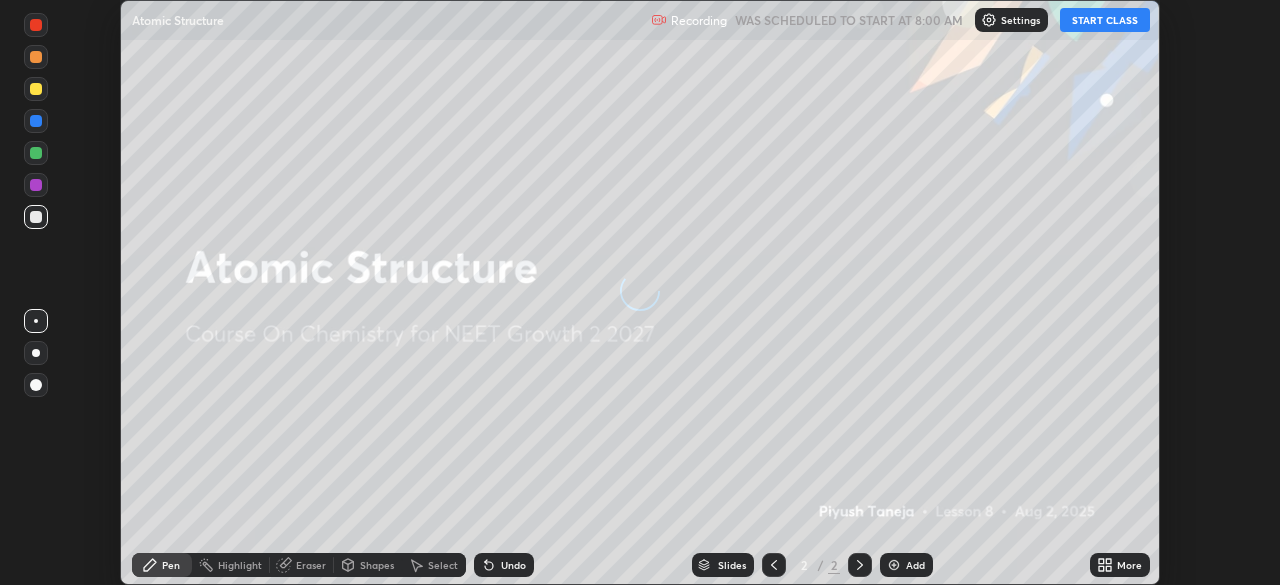 scroll, scrollTop: 0, scrollLeft: 0, axis: both 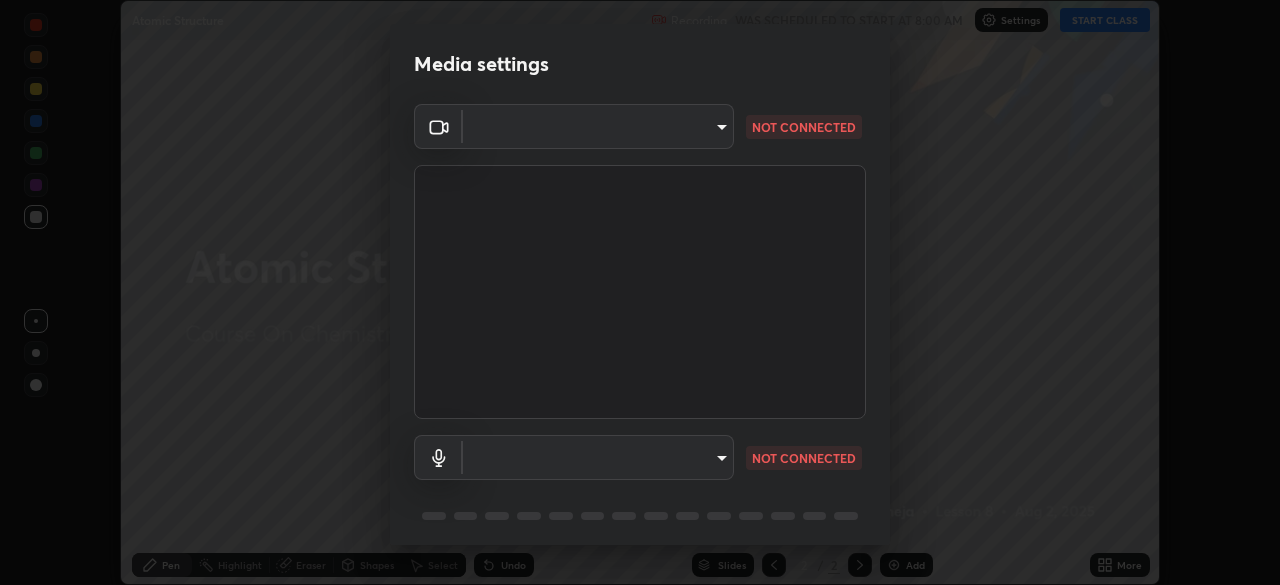 type on "f7a3972b1aa4ccc2bb278f1e0e3147348a18408e8ce32c2dd239d99c5c07823a" 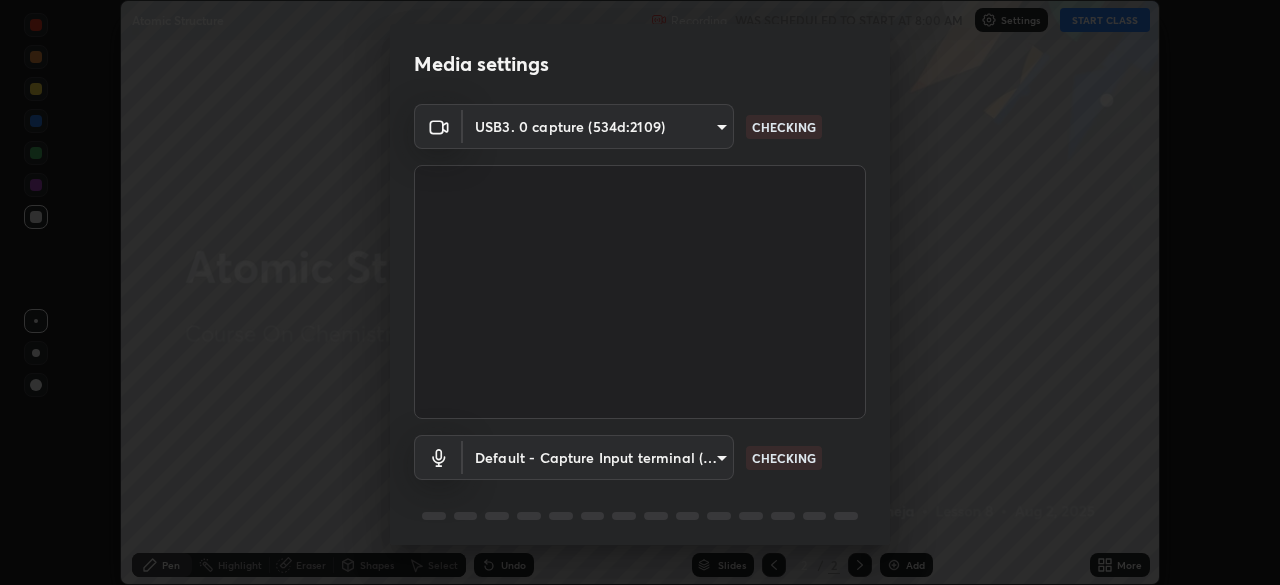 scroll, scrollTop: 14, scrollLeft: 0, axis: vertical 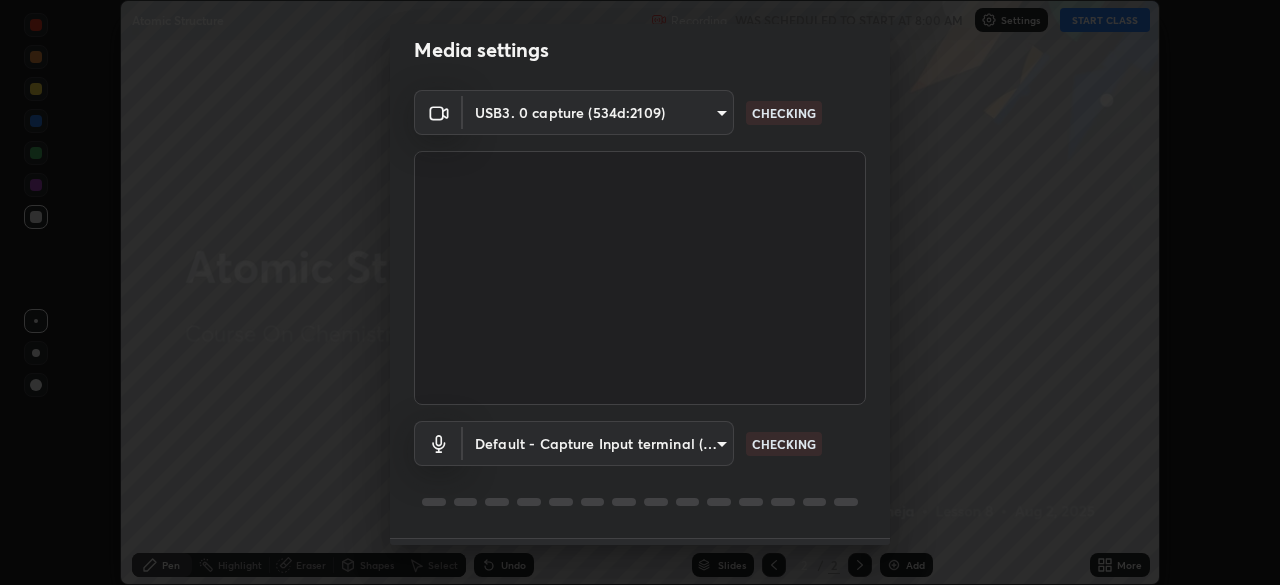 click on "Erase all Atomic Structure Recording WAS SCHEDULED TO START AT 8:00 AM Settings START CLASS Setting up your live class Atomic Structure • L8 of Course On Chemistry for NEET Growth 2 2027 [PERSON] Pen Highlight Eraser Shapes Select Undo Slides 2 / 2 Add More No doubts shared Encourage your learners to ask a doubt for better clarity Report an issue Reason for reporting Buffering Chat not working Audio - Video sync issue Educator video quality low ​ Attach an image Report Media settings USB3. 0 capture (534d:2109) f7a3972b1aa4ccc2bb278f1e0e3147348a18408e8ce32c2dd239d99c5c07823a CHECKING Default - Capture Input terminal (Digital Array MIC) default CHECKING 1 / 5 Next" at bounding box center [640, 292] 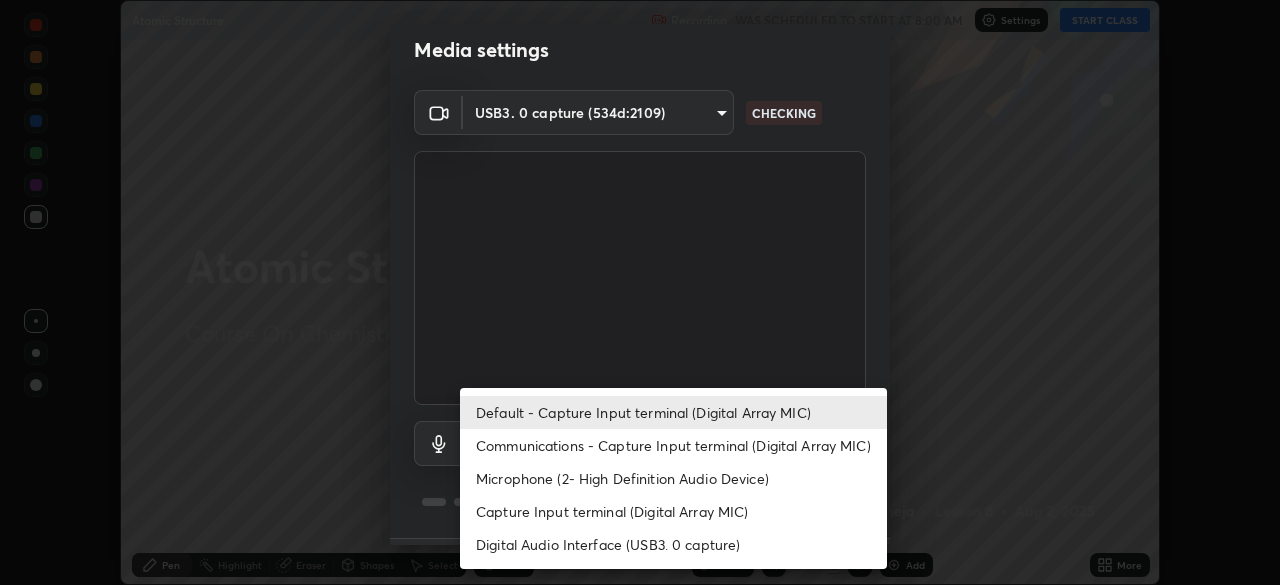 click on "Communications - Capture Input terminal (Digital Array MIC)" at bounding box center (673, 445) 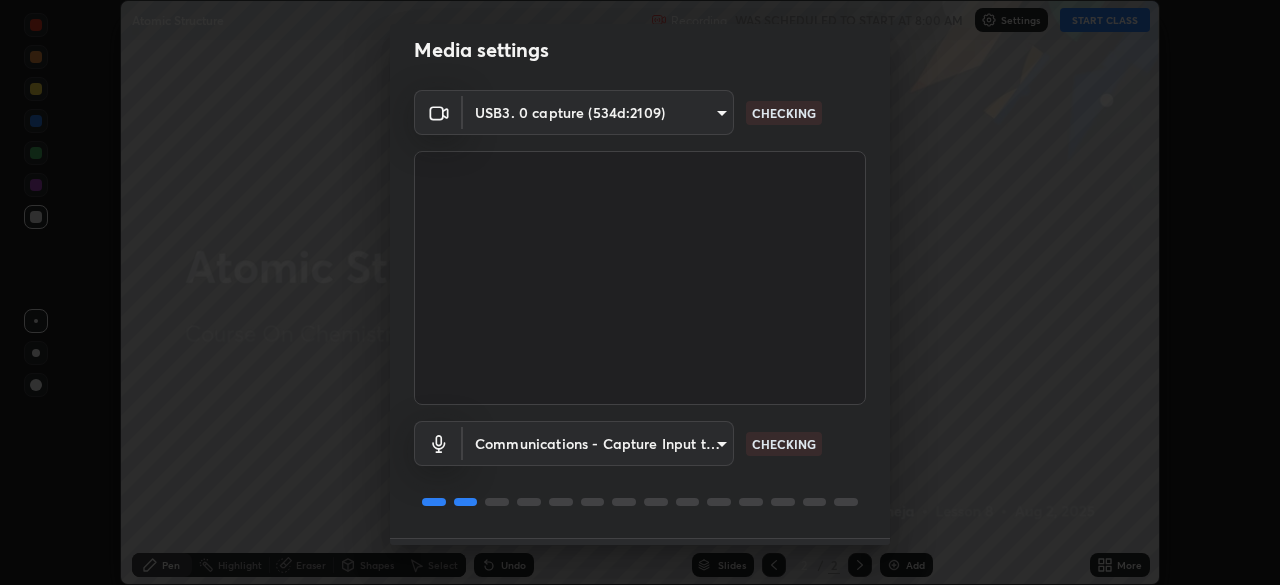 click on "Erase all Atomic Structure Recording WAS SCHEDULED TO START AT 8:00 AM Settings START CLASS Setting up your live class Atomic Structure • L8 of Course On Chemistry for NEET Growth 2 2027 [PERSON] Pen Highlight Eraser Shapes Select Undo Slides 2 / 2 Add More No doubts shared Encourage your learners to ask a doubt for better clarity Report an issue Reason for reporting Buffering Chat not working Audio - Video sync issue Educator video quality low ​ Attach an image Report Media settings USB3. 0 capture (534d:2109) f7a3972b1aa4ccc2bb278f1e0e3147348a18408e8ce32c2dd239d99c5c07823a CHECKING Communications - Capture Input terminal (Digital Array MIC) communications CHECKING 1 / 5 Next Default - Capture Input terminal (Digital Array MIC) Communications - Capture Input terminal (Digital Array MIC) Microphone (2- High Definition Audio Device) Capture Input terminal (Digital Array MIC) Digital Audio Interface (USB3. 0 capture)" at bounding box center (640, 292) 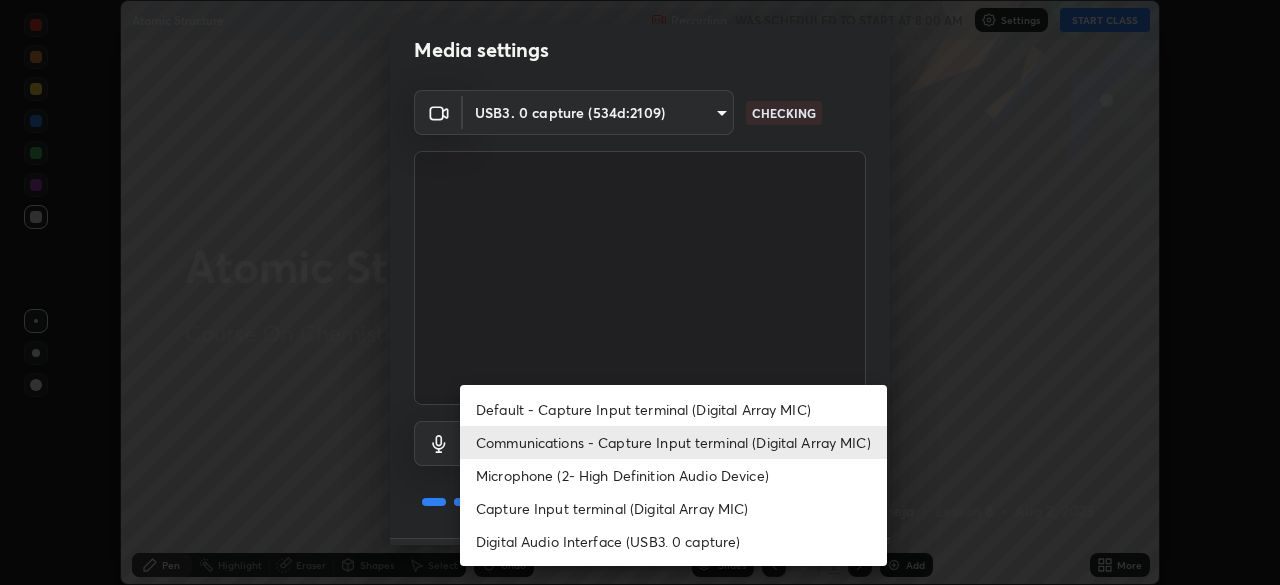 click on "Default - Capture Input terminal (Digital Array MIC)" at bounding box center [673, 409] 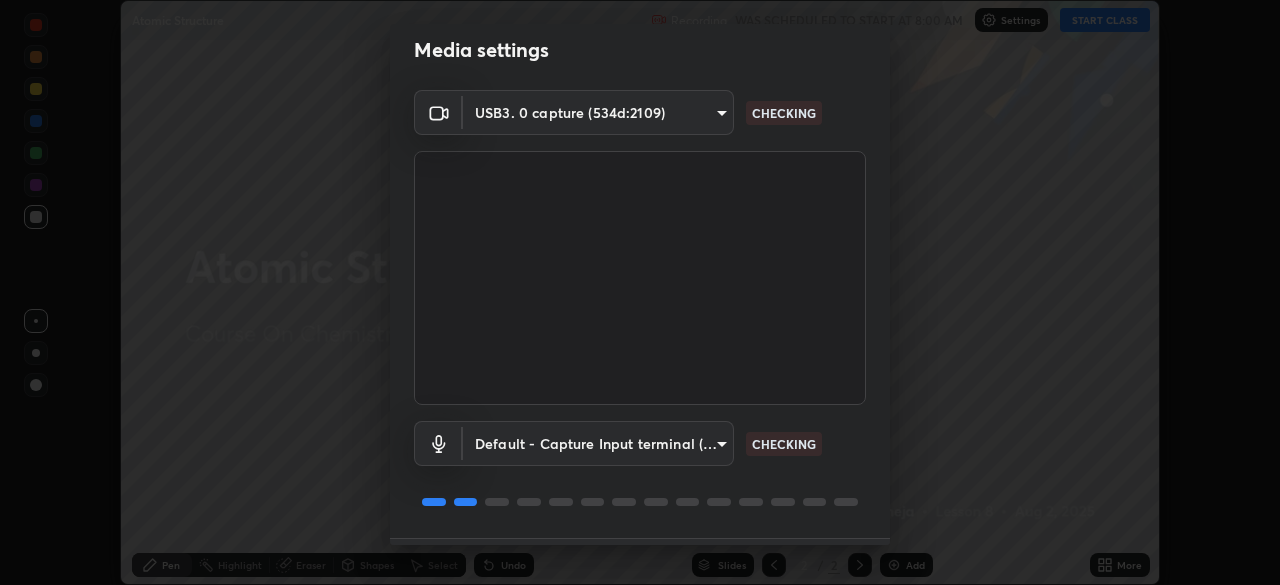 scroll, scrollTop: 71, scrollLeft: 0, axis: vertical 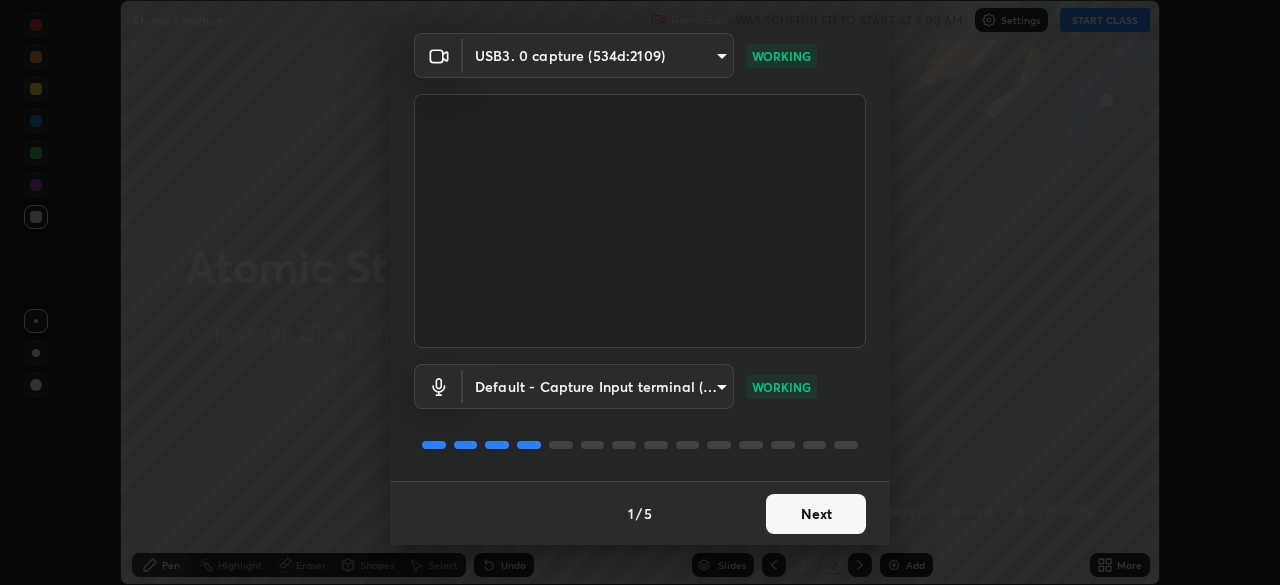 click on "Next" at bounding box center (816, 514) 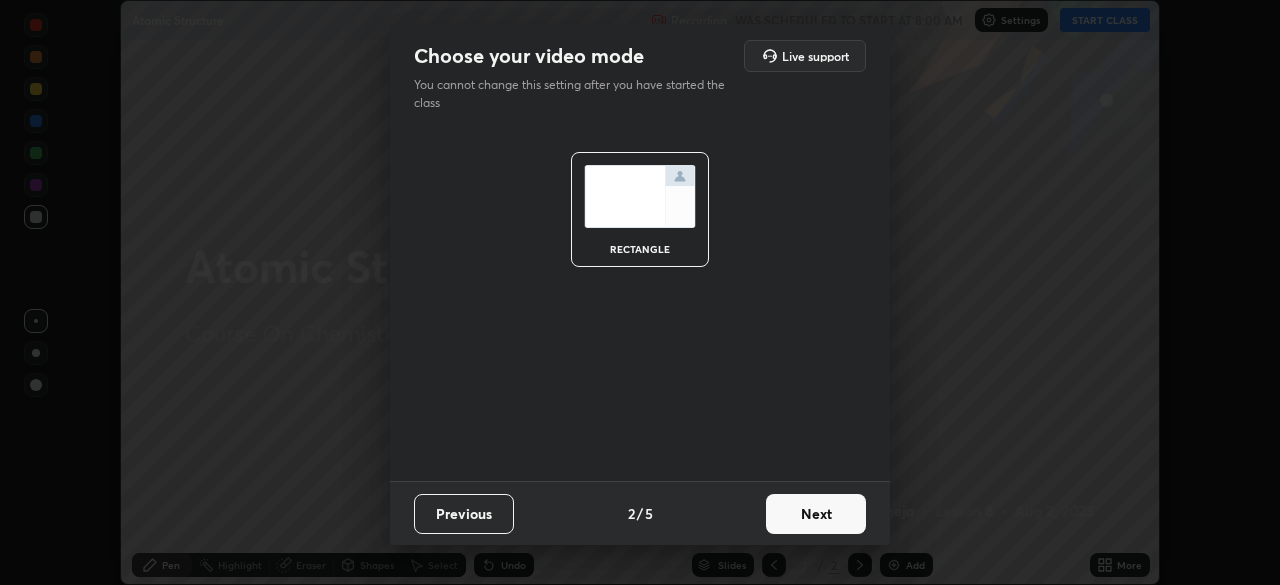 click on "Next" at bounding box center [816, 514] 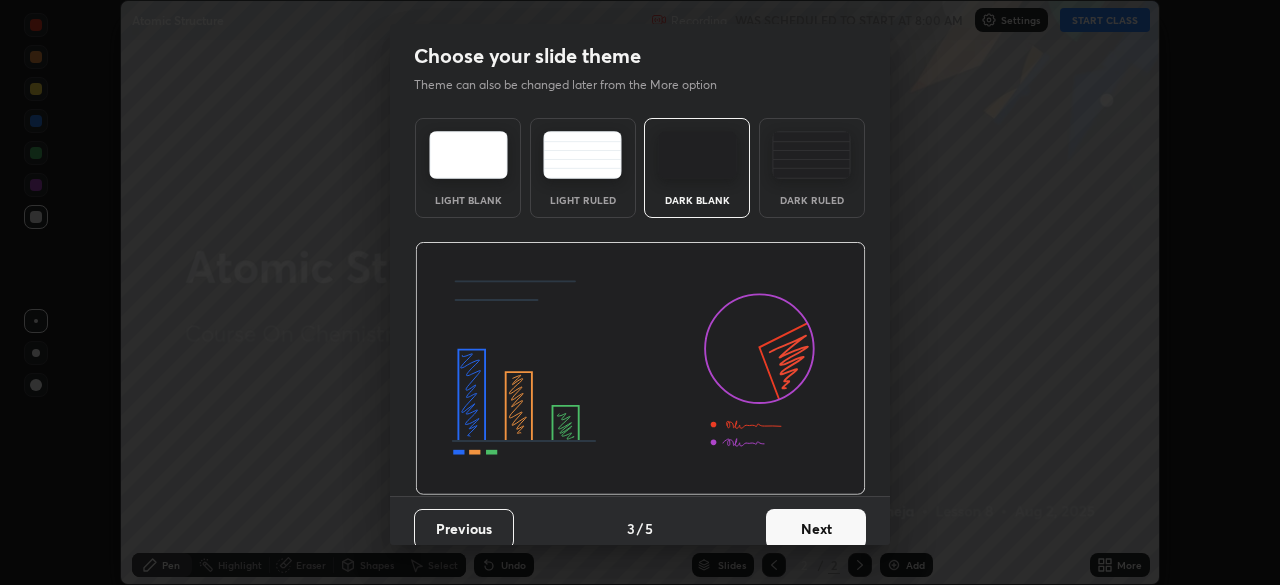 click on "Dark Ruled" at bounding box center (812, 168) 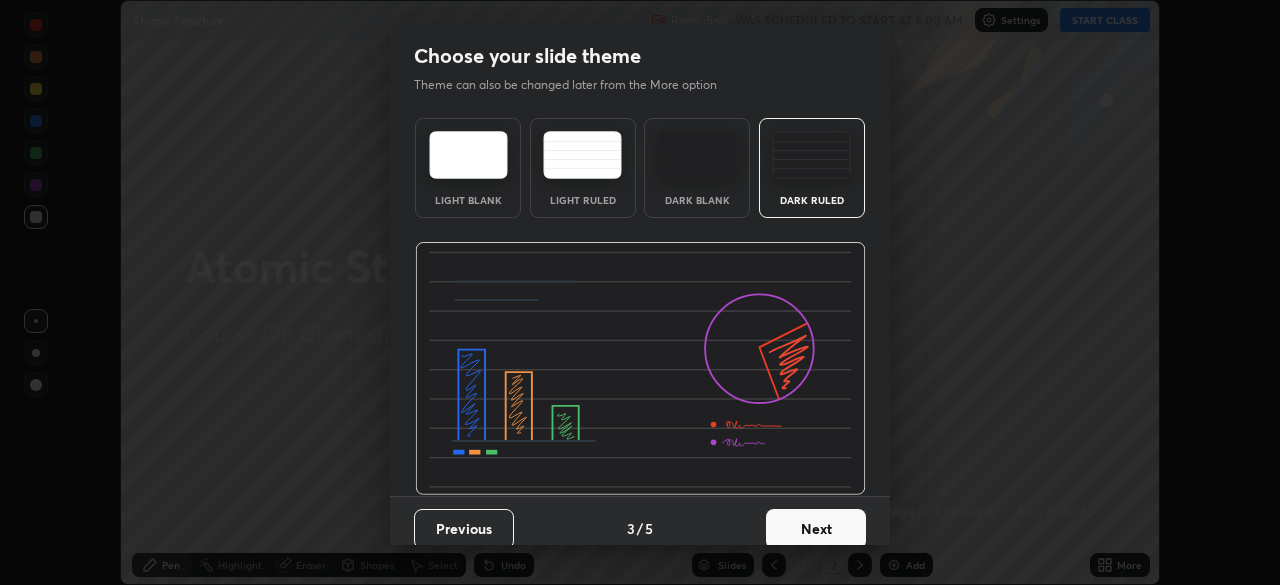 click on "Next" at bounding box center [816, 529] 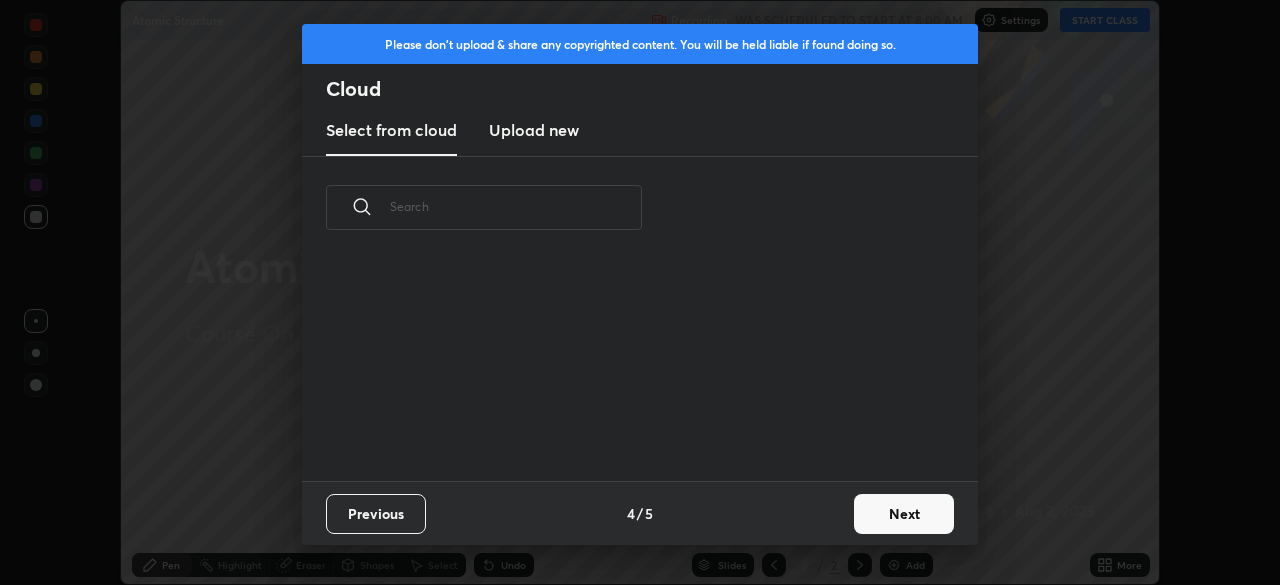 click on "Next" at bounding box center (904, 514) 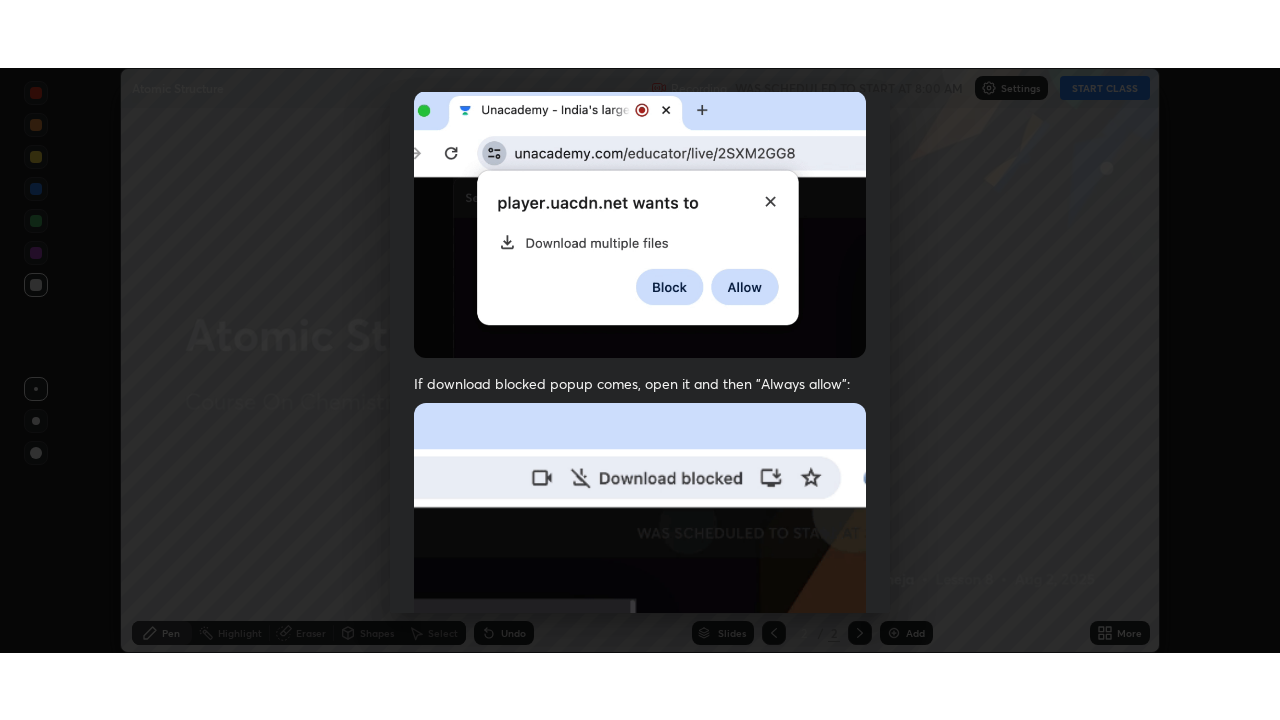 scroll, scrollTop: 479, scrollLeft: 0, axis: vertical 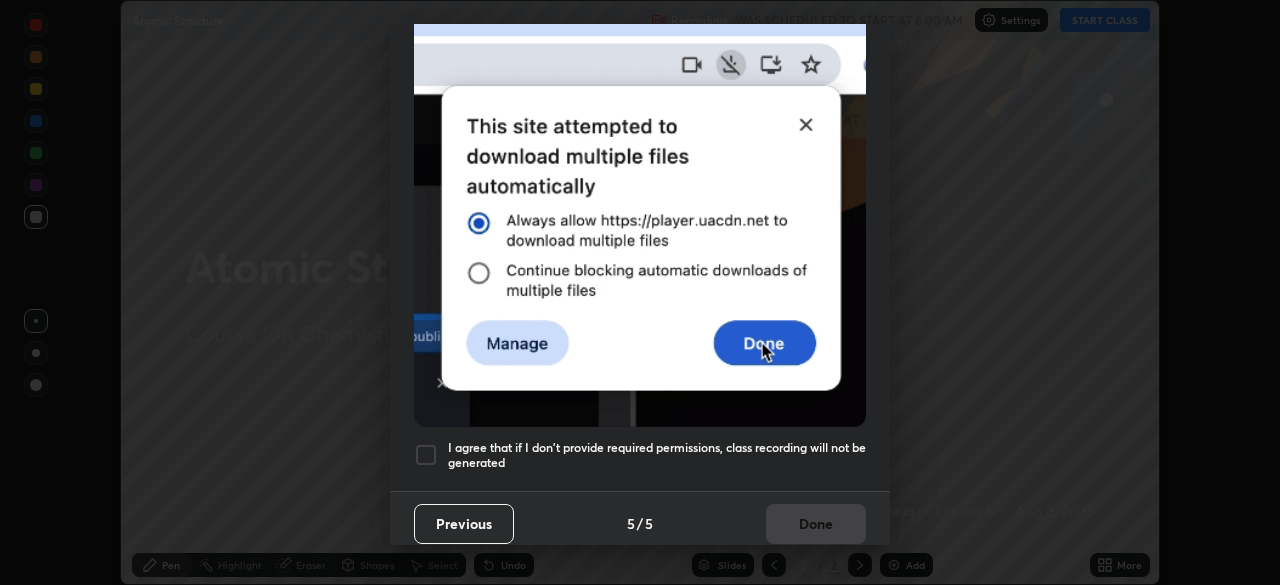 click on "I agree that if I don't provide required permissions, class recording will not be generated" at bounding box center [657, 455] 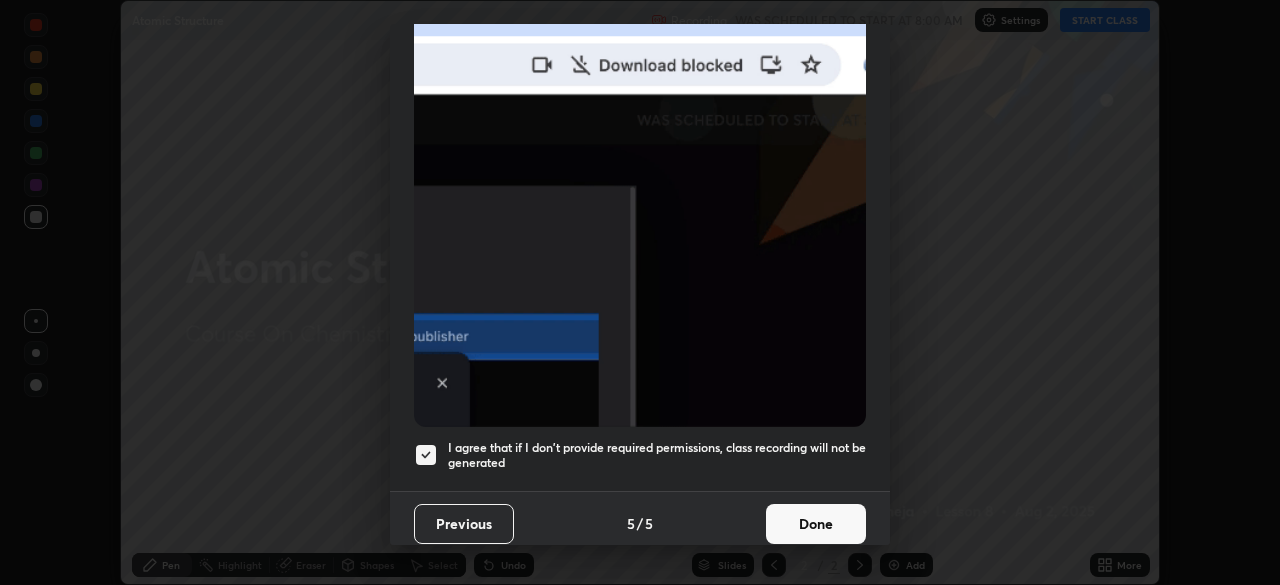 click on "Done" at bounding box center (816, 524) 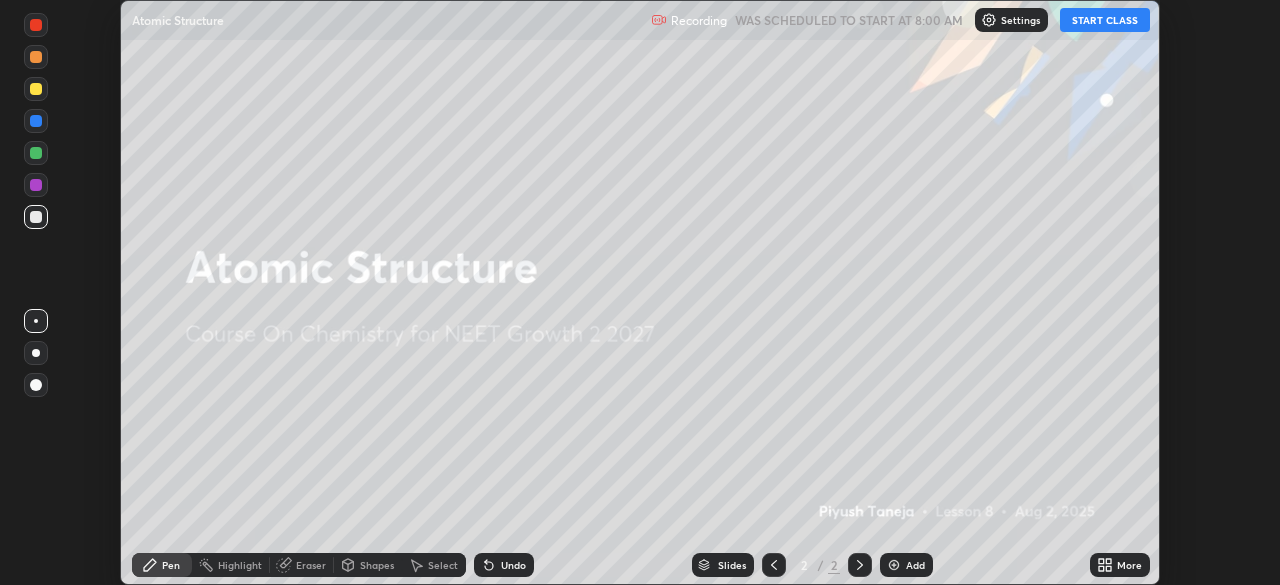click on "START CLASS" at bounding box center [1105, 20] 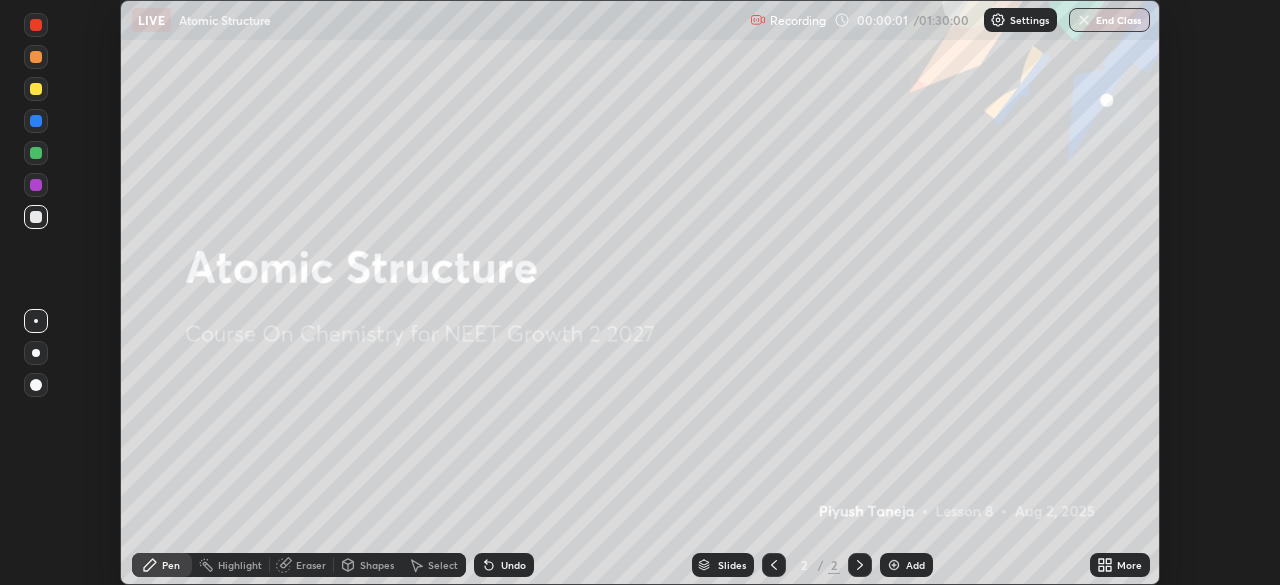 click on "More" at bounding box center (1129, 565) 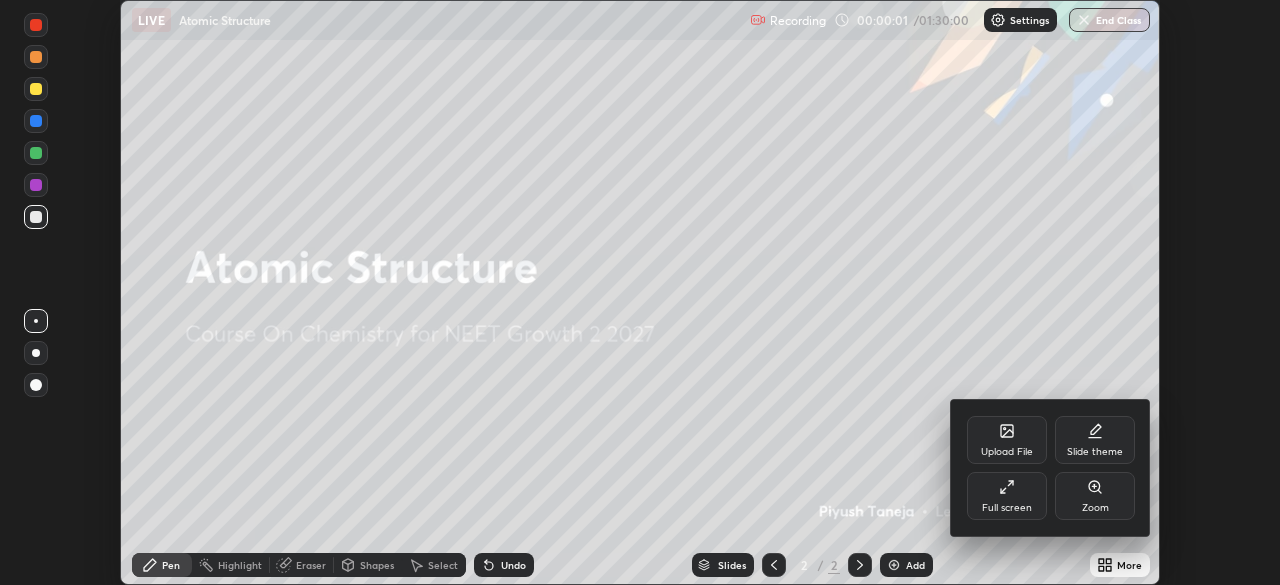 click on "Full screen" at bounding box center (1007, 496) 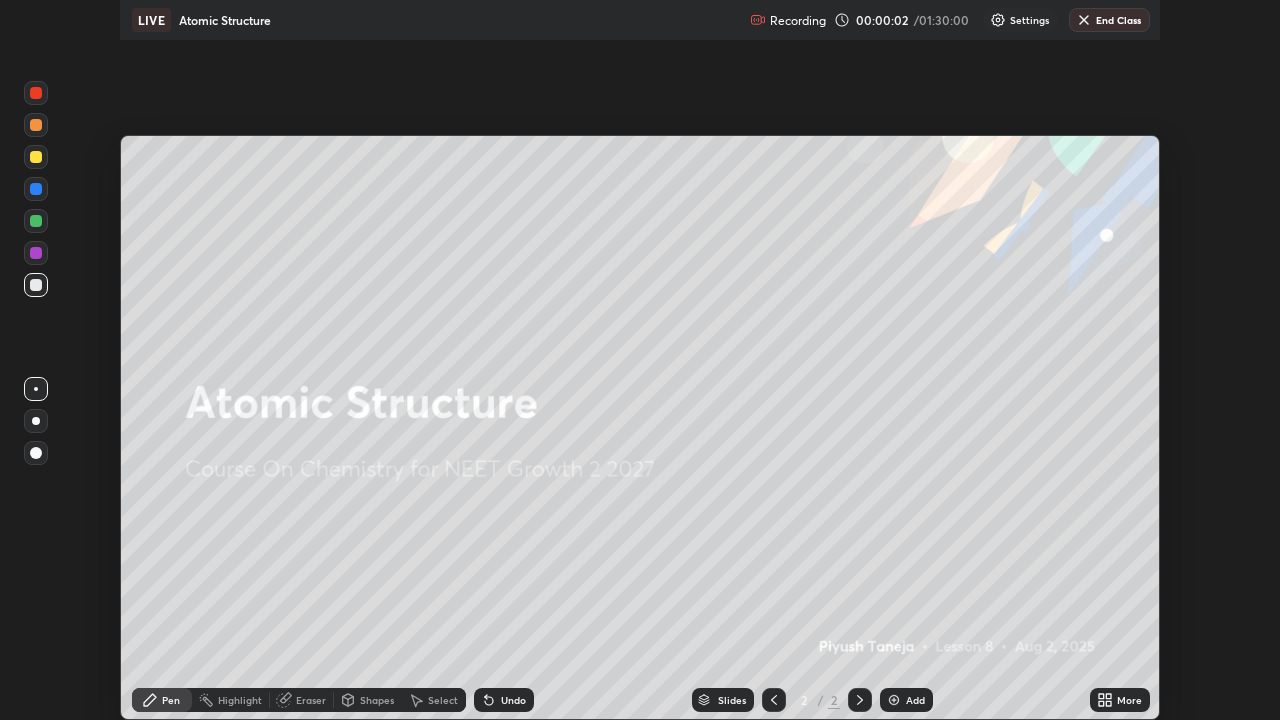 scroll, scrollTop: 99280, scrollLeft: 98720, axis: both 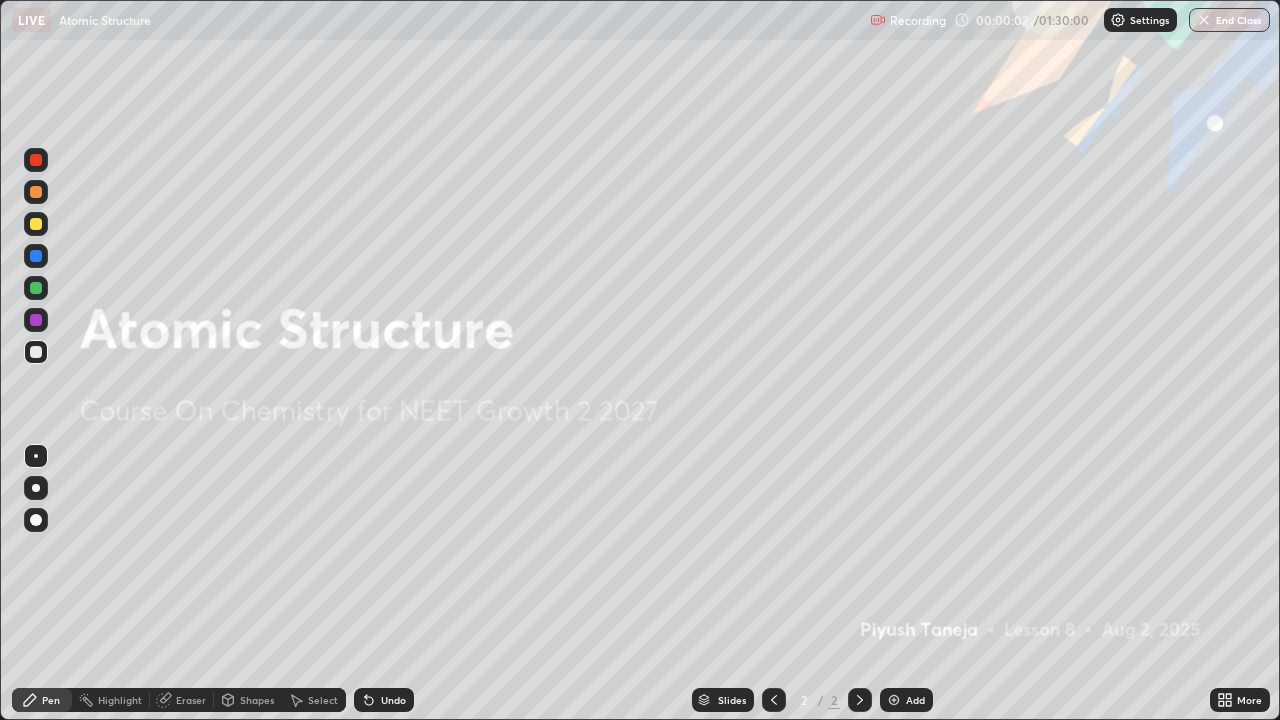 click on "Add" at bounding box center [915, 700] 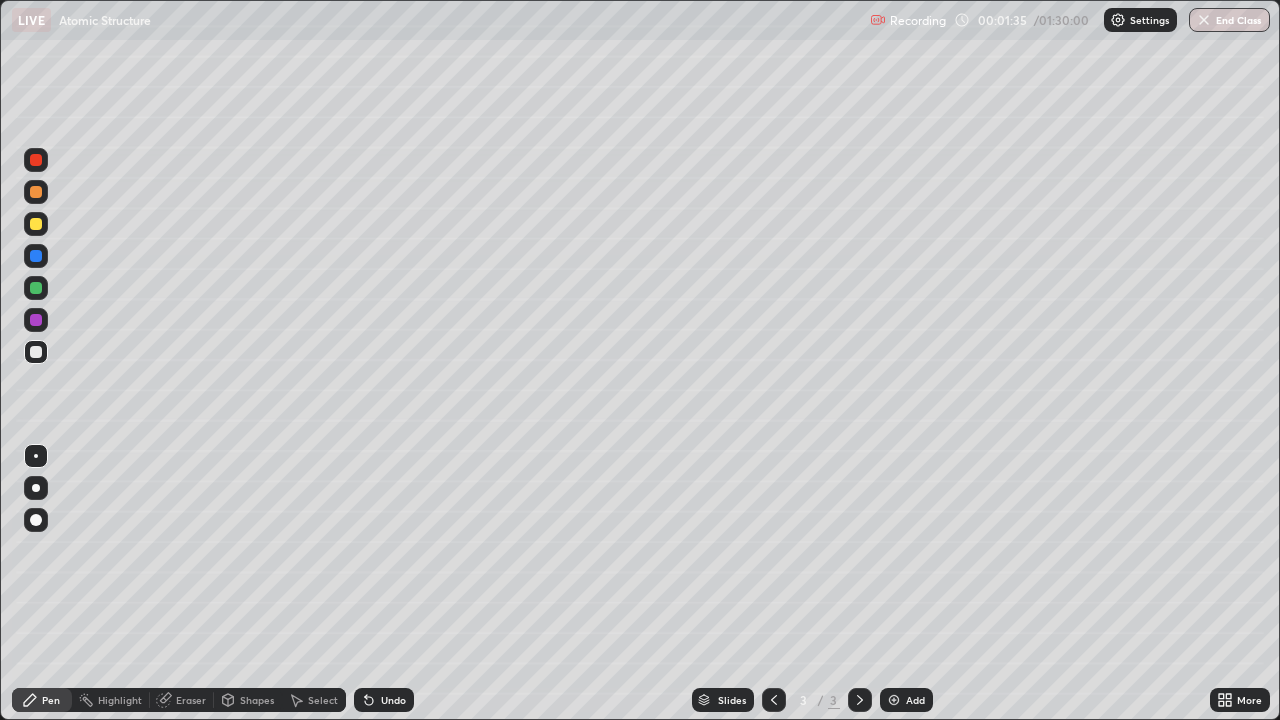 click on "Shapes" at bounding box center (248, 700) 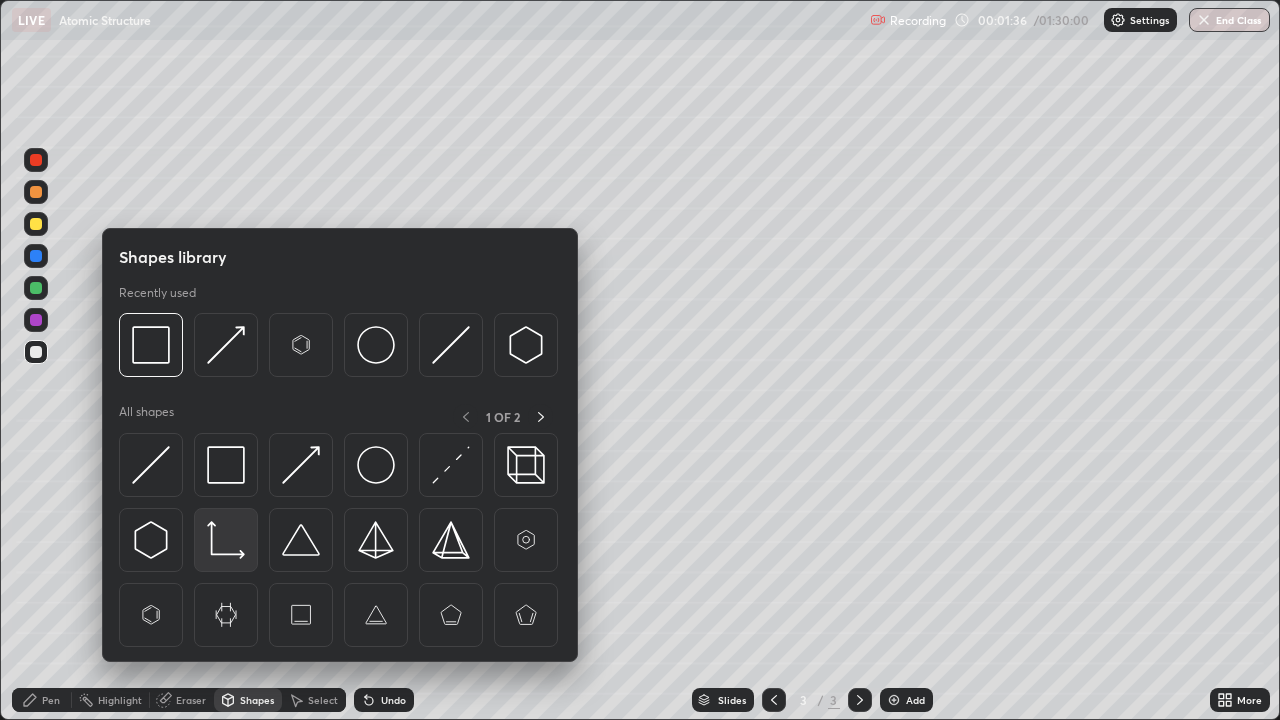 click at bounding box center (226, 540) 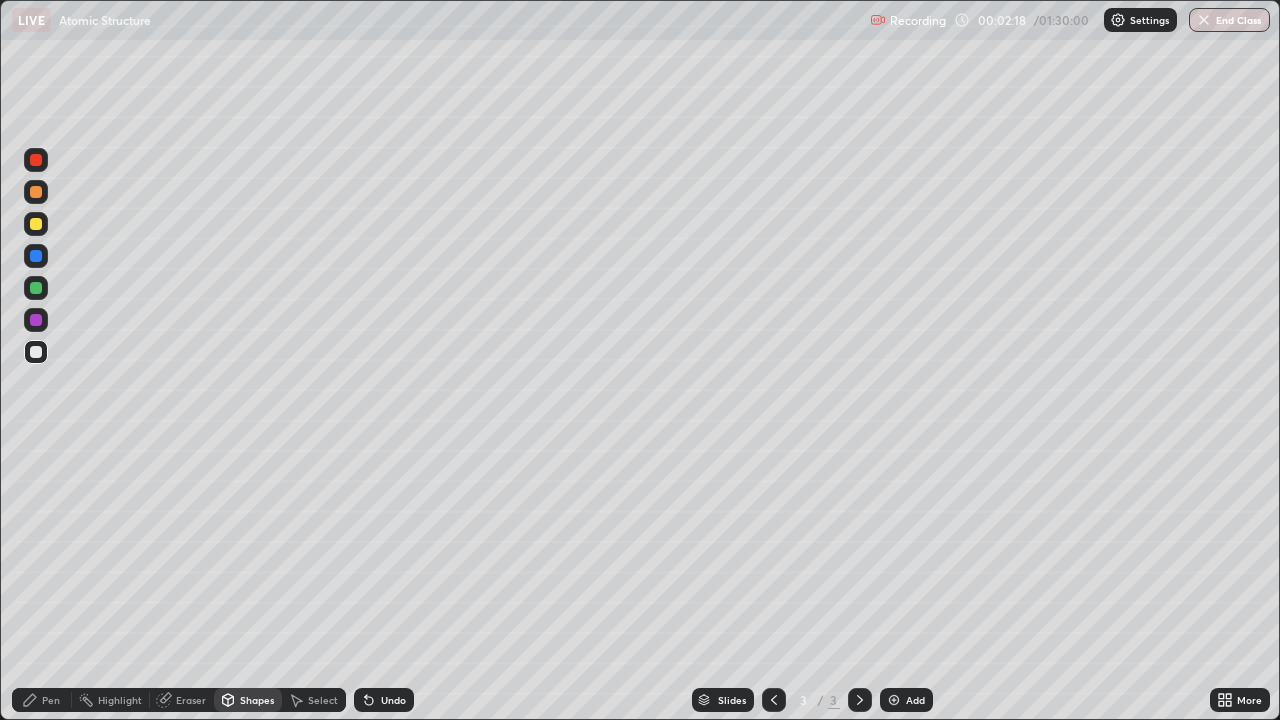 click on "Pen" at bounding box center (42, 700) 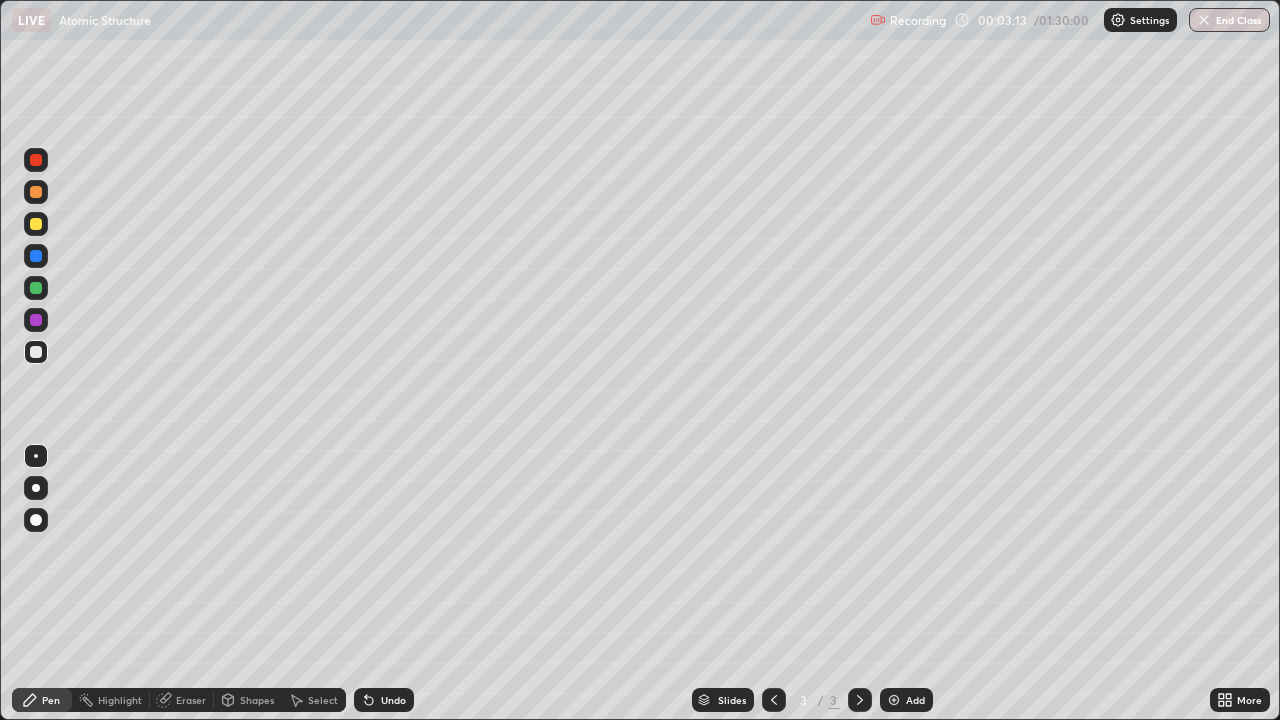 click on "Shapes" at bounding box center [257, 700] 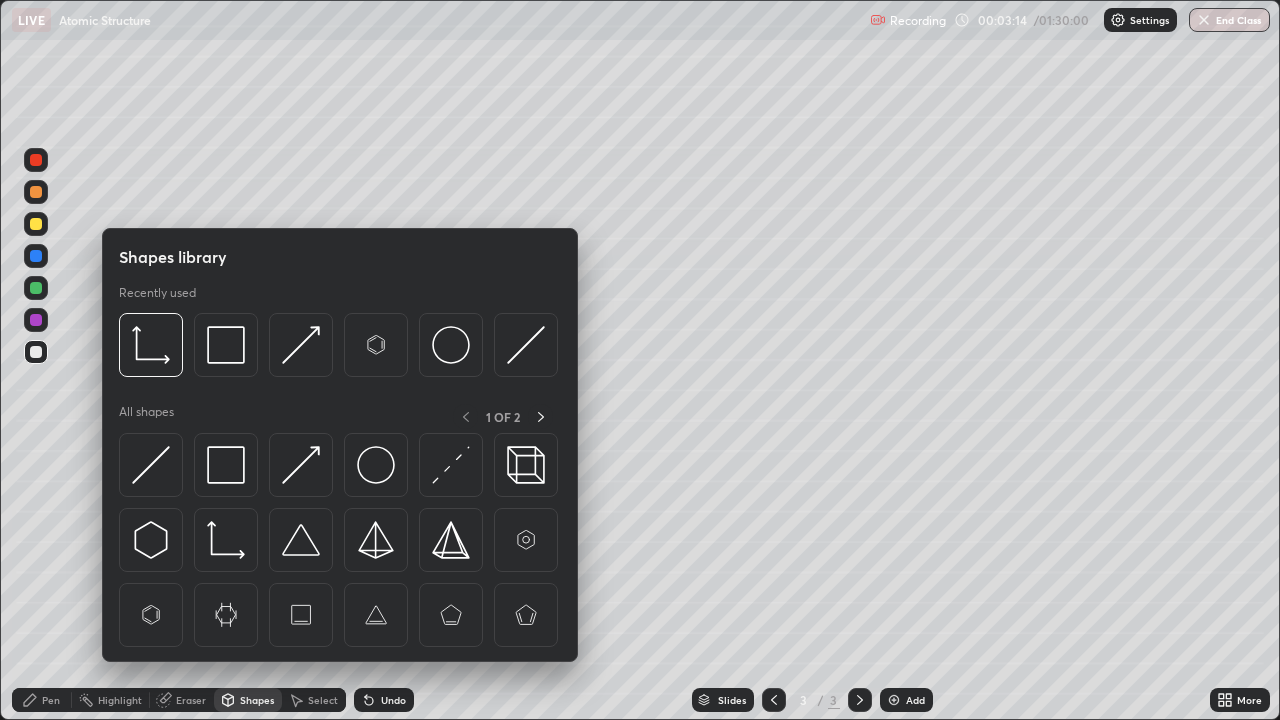 click at bounding box center [151, 465] 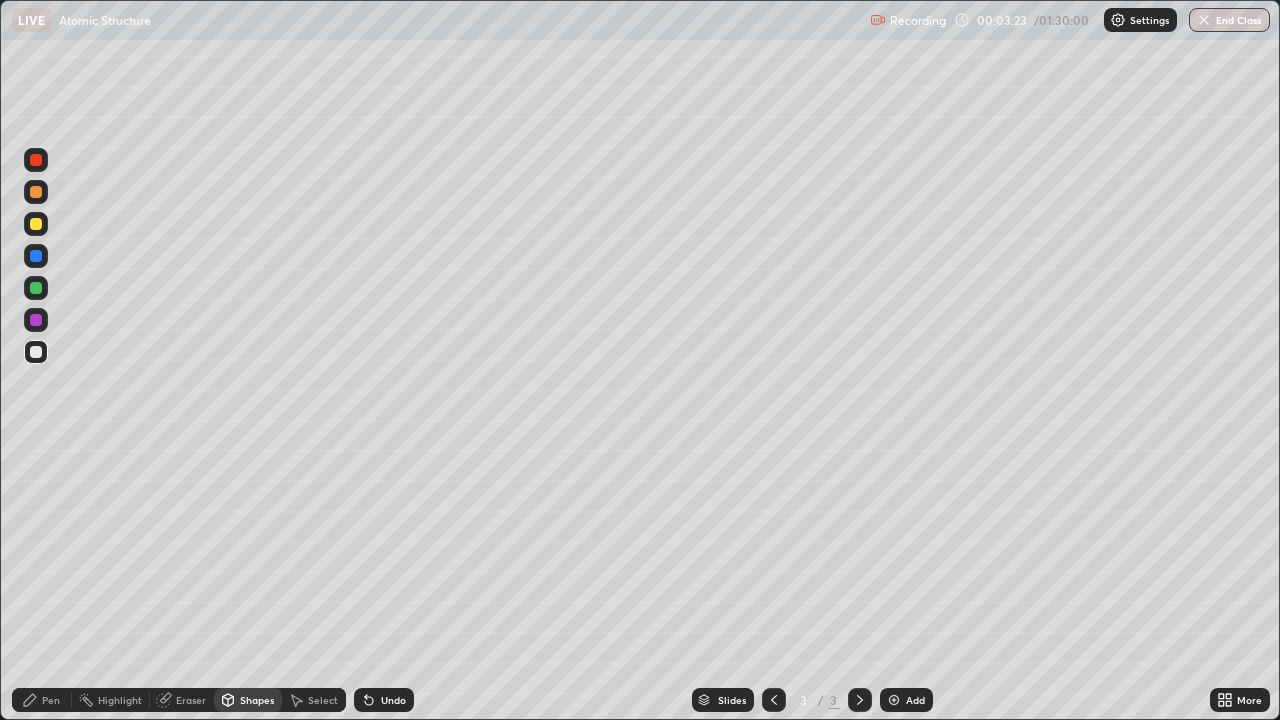 click on "Shapes" at bounding box center (248, 700) 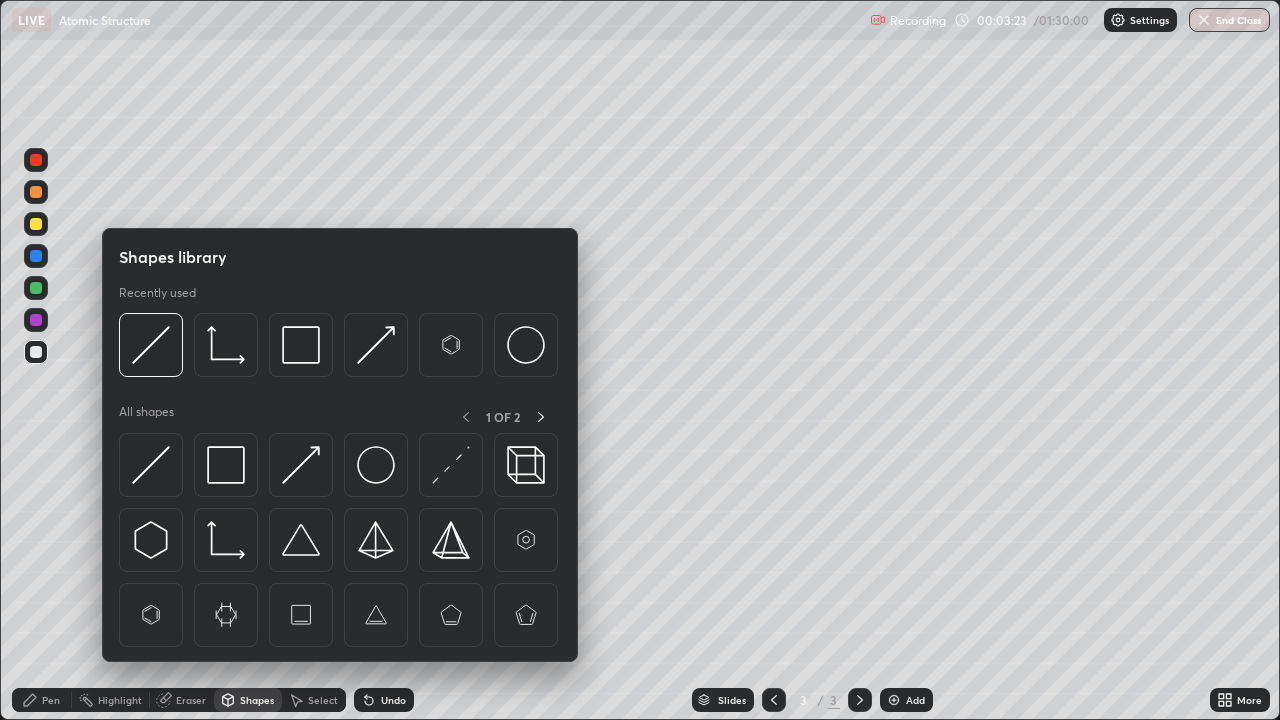 click at bounding box center [226, 540] 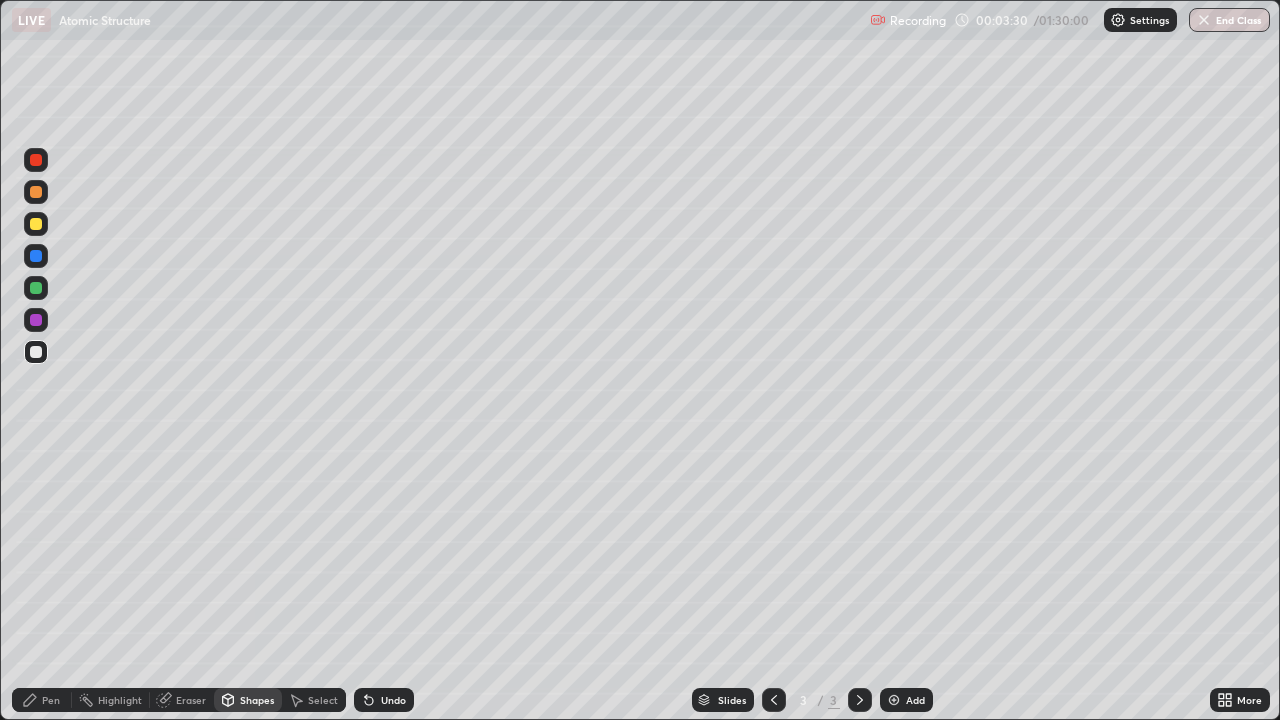 click at bounding box center (36, 352) 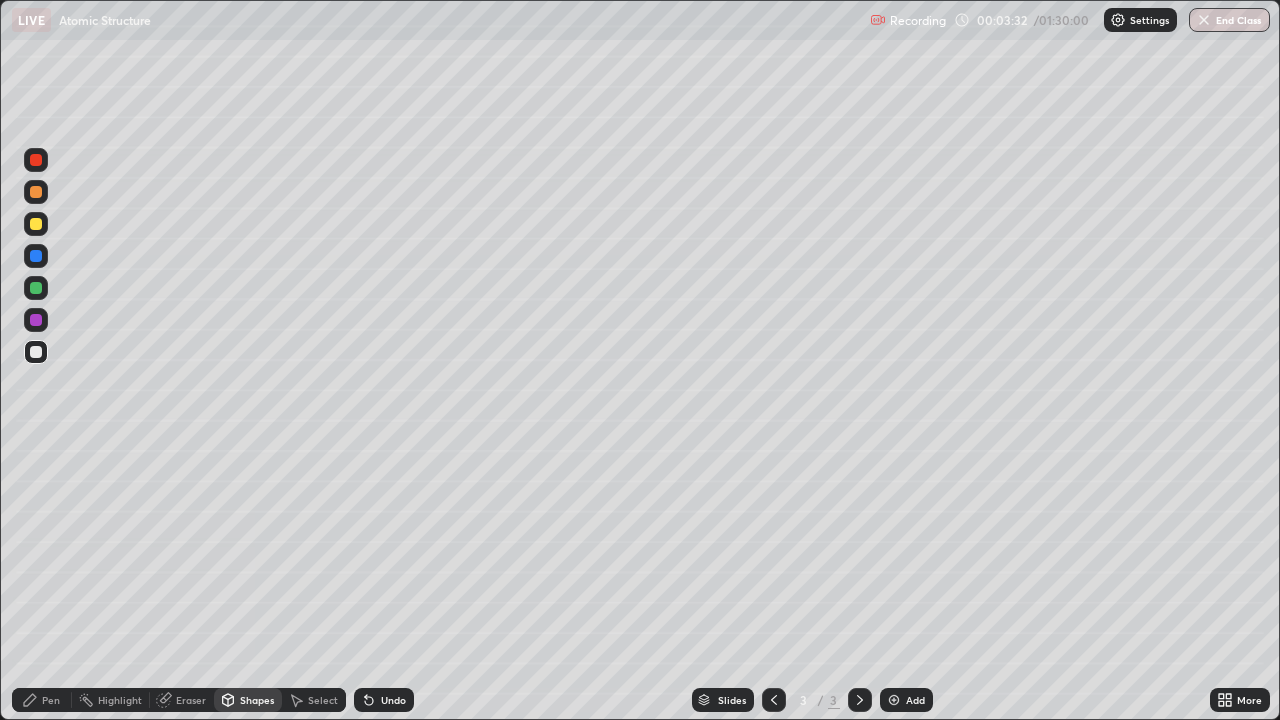 click on "Undo" at bounding box center [384, 700] 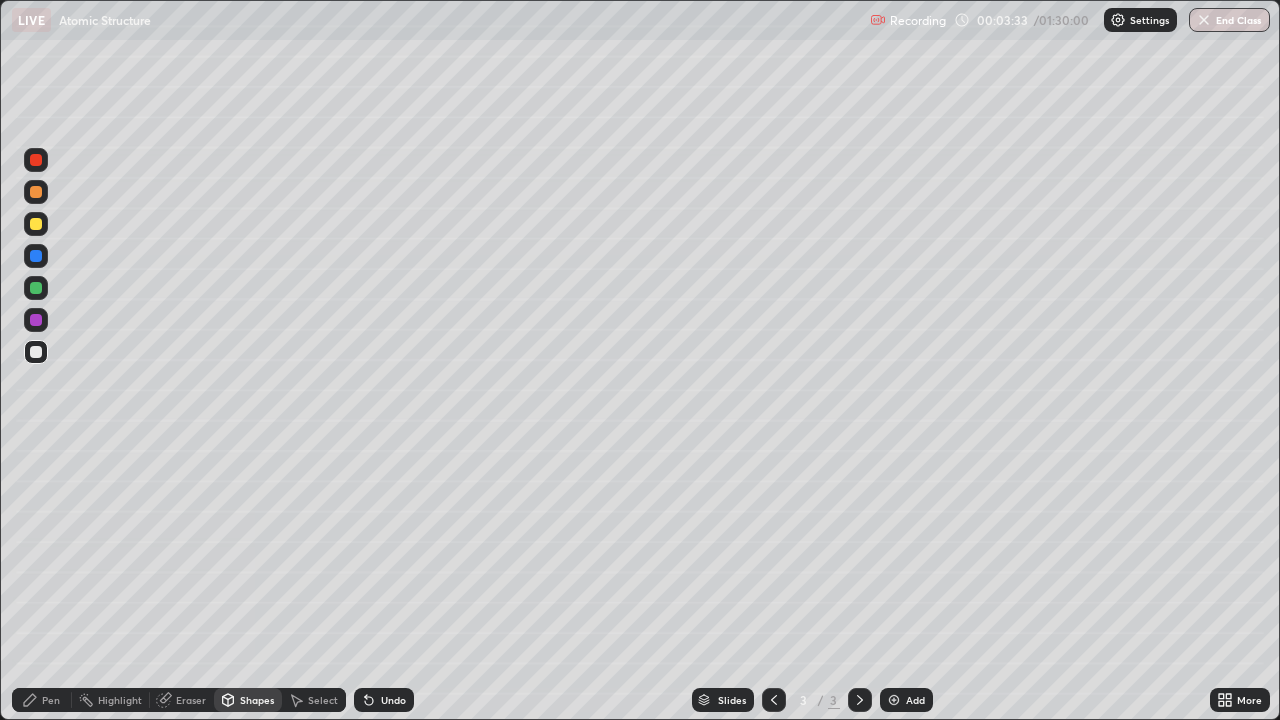 click on "Pen" at bounding box center [51, 700] 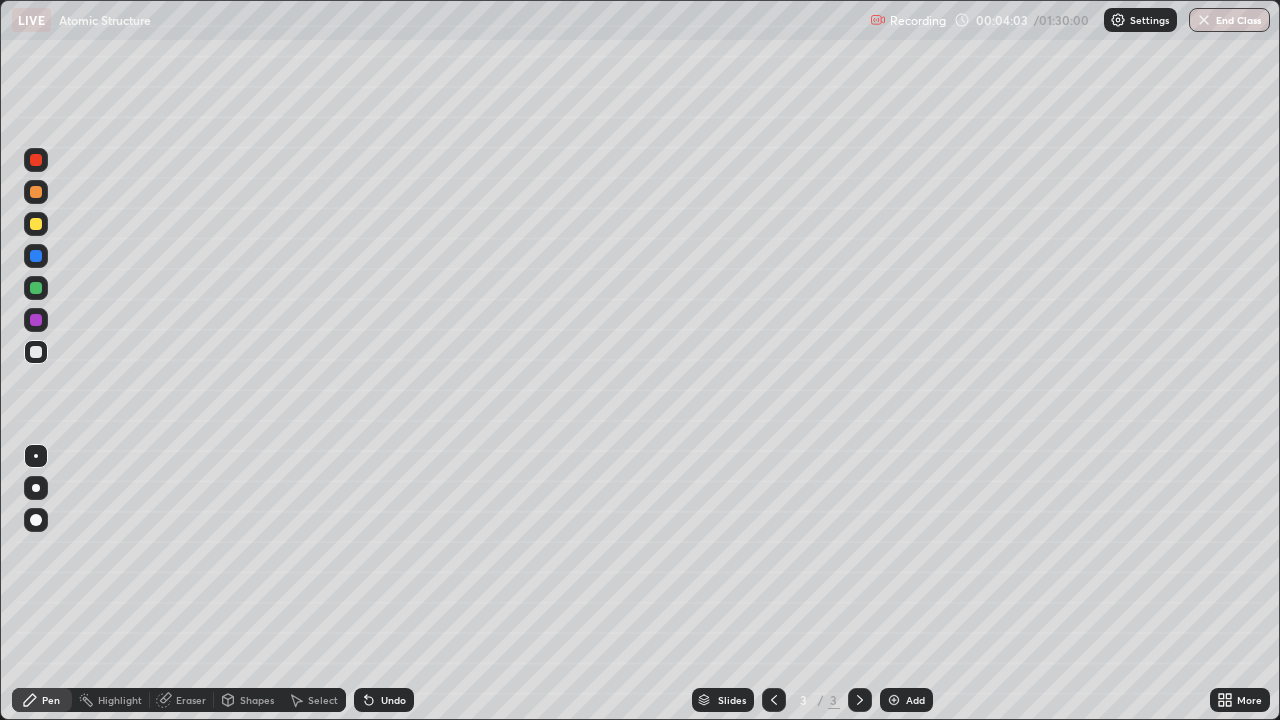 click 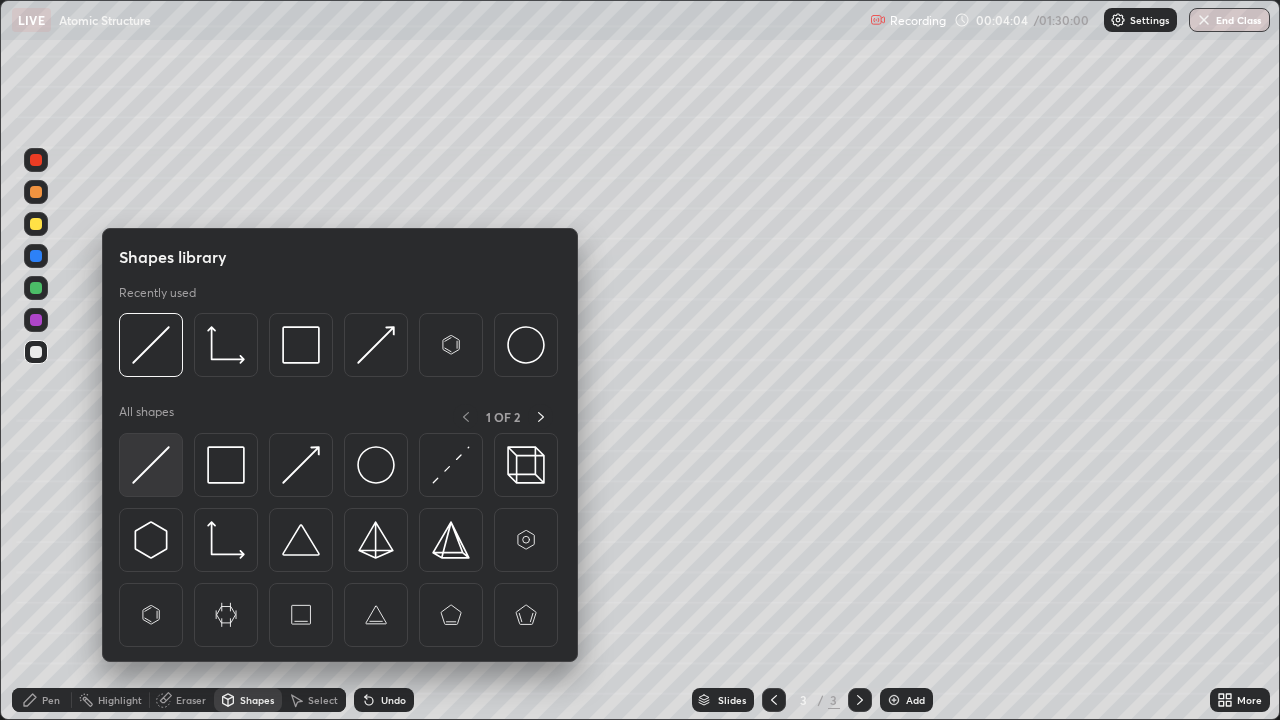 click at bounding box center [151, 465] 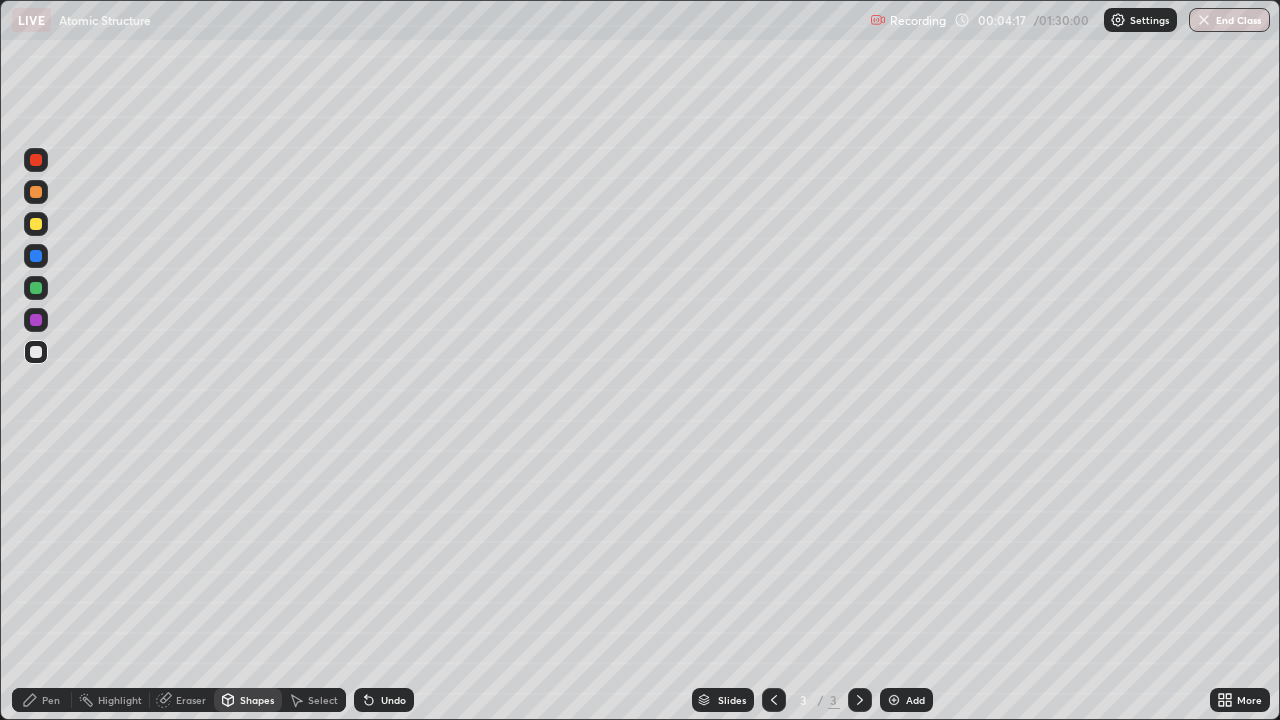 click on "Pen" at bounding box center [51, 700] 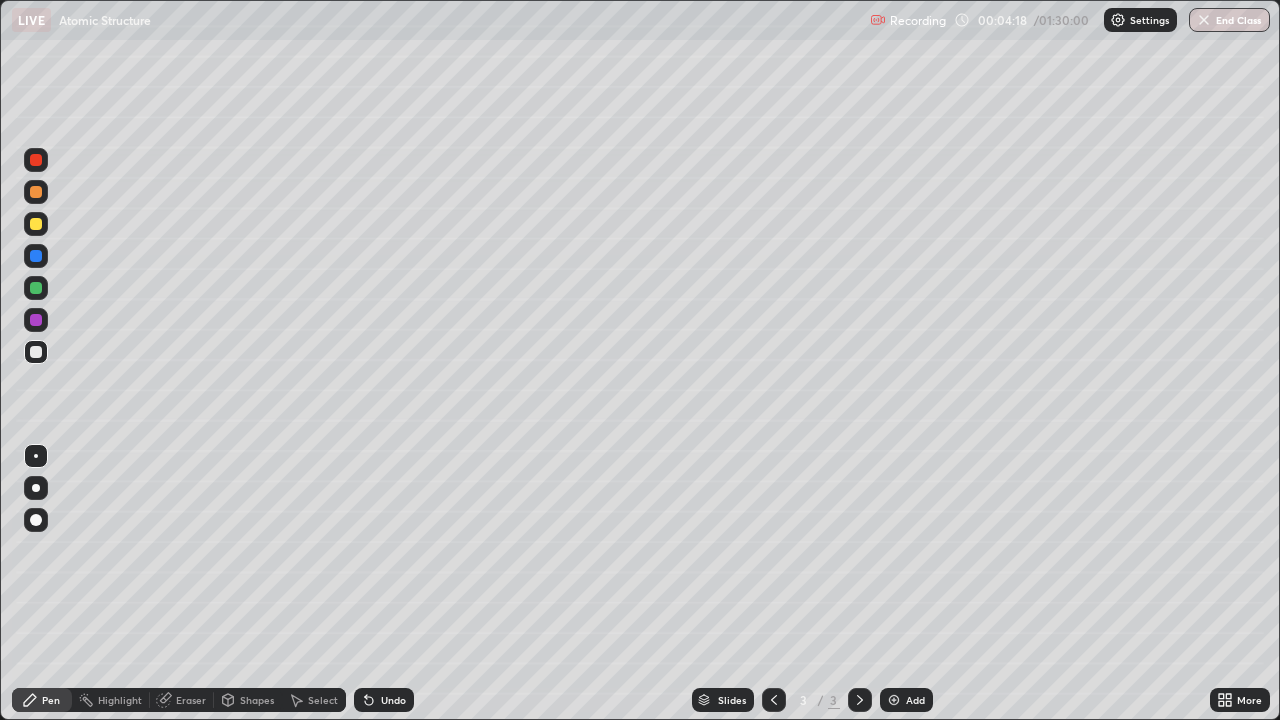 click on "Eraser" at bounding box center (191, 700) 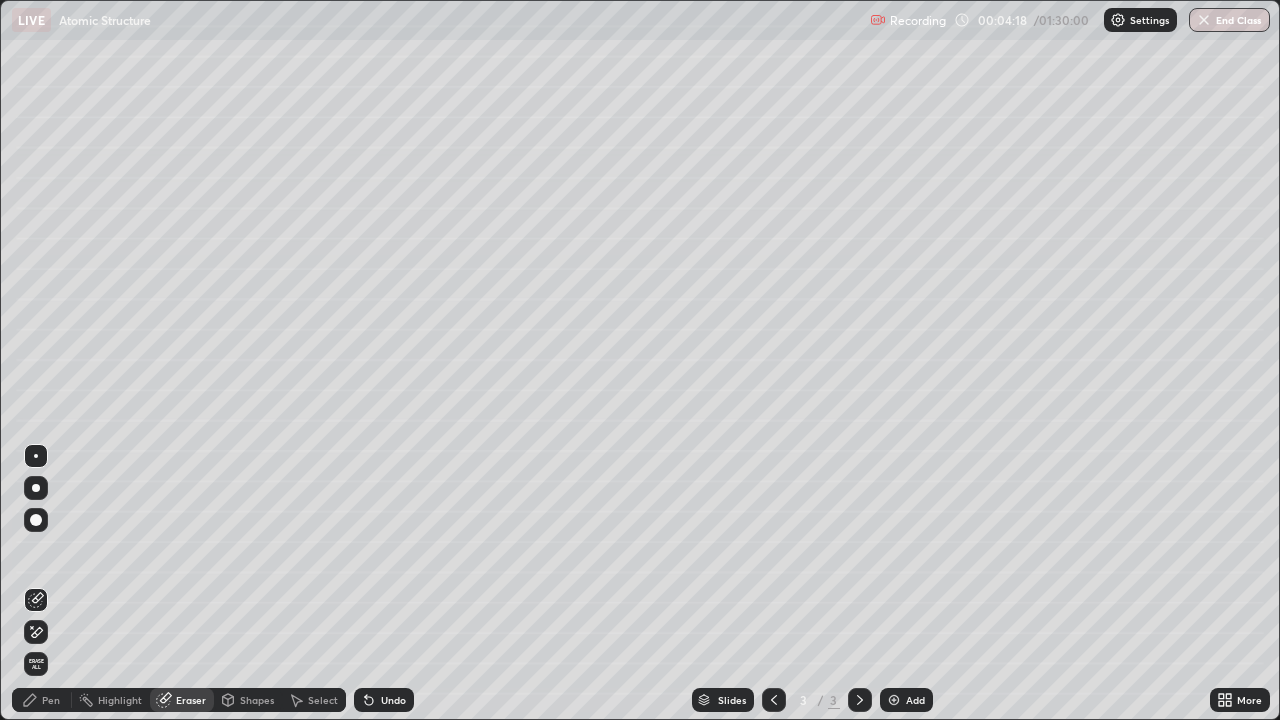 click 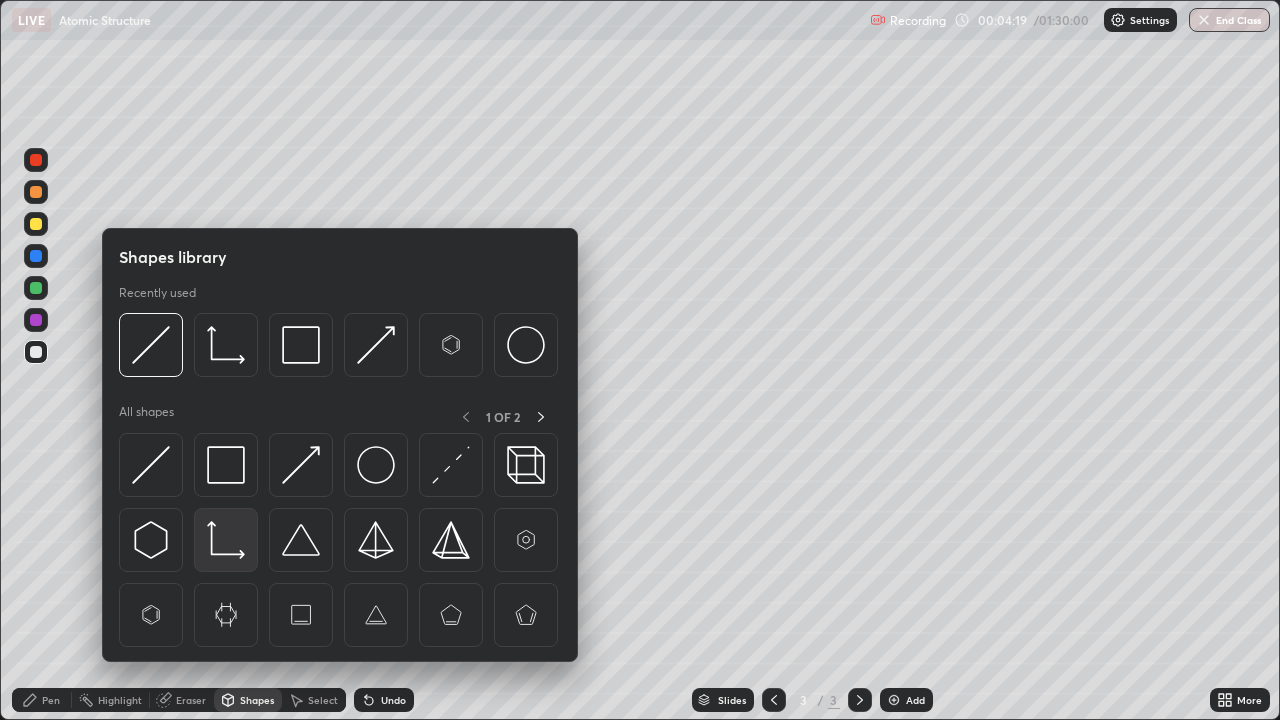 click at bounding box center [226, 540] 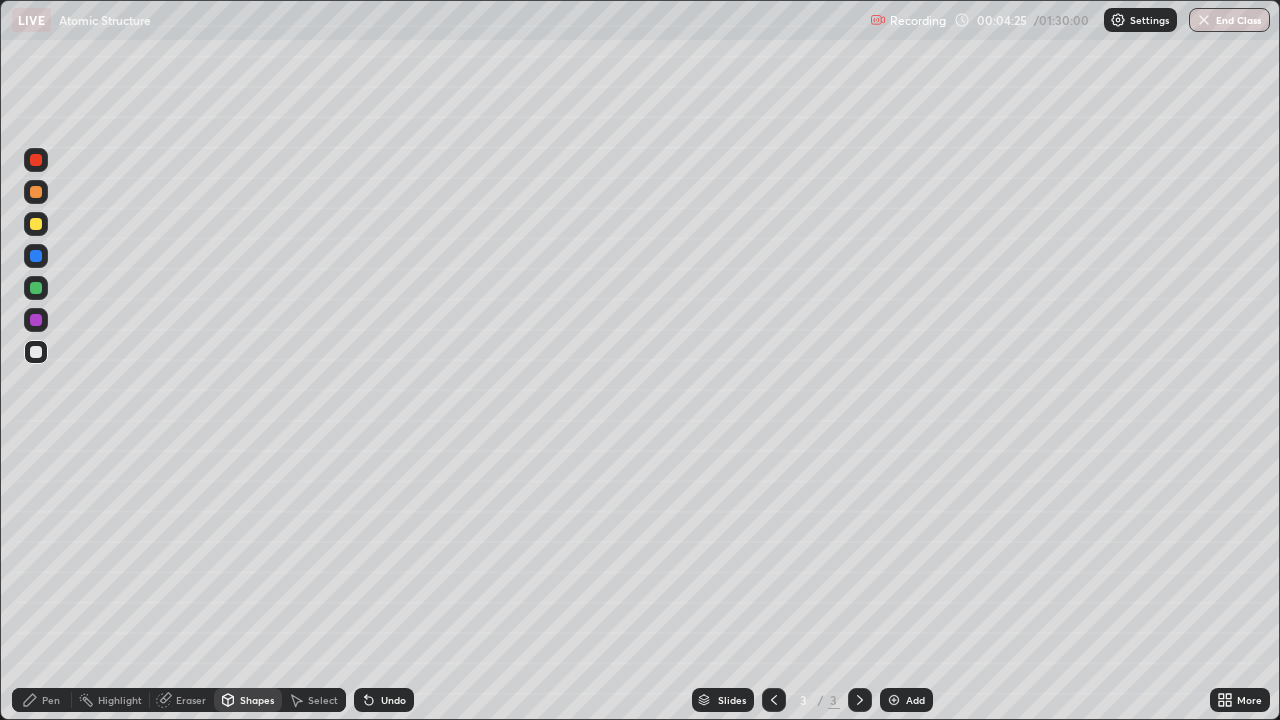 click 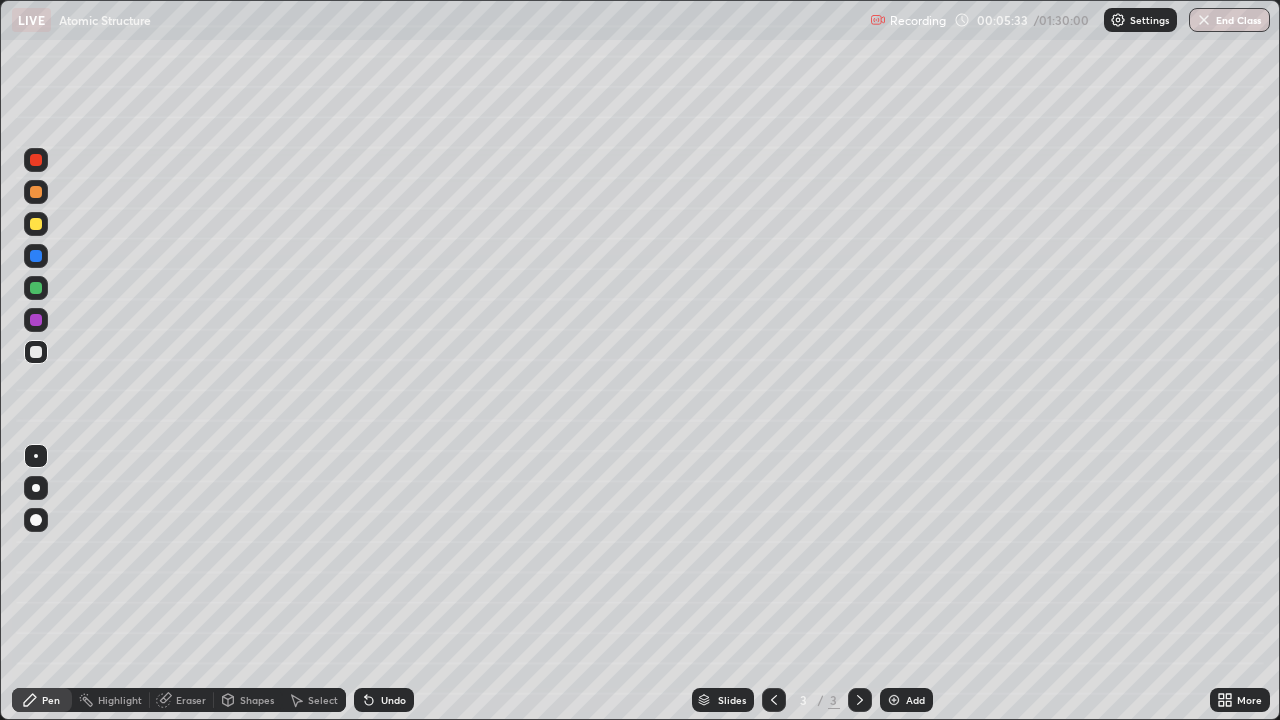 click on "Shapes" at bounding box center (257, 700) 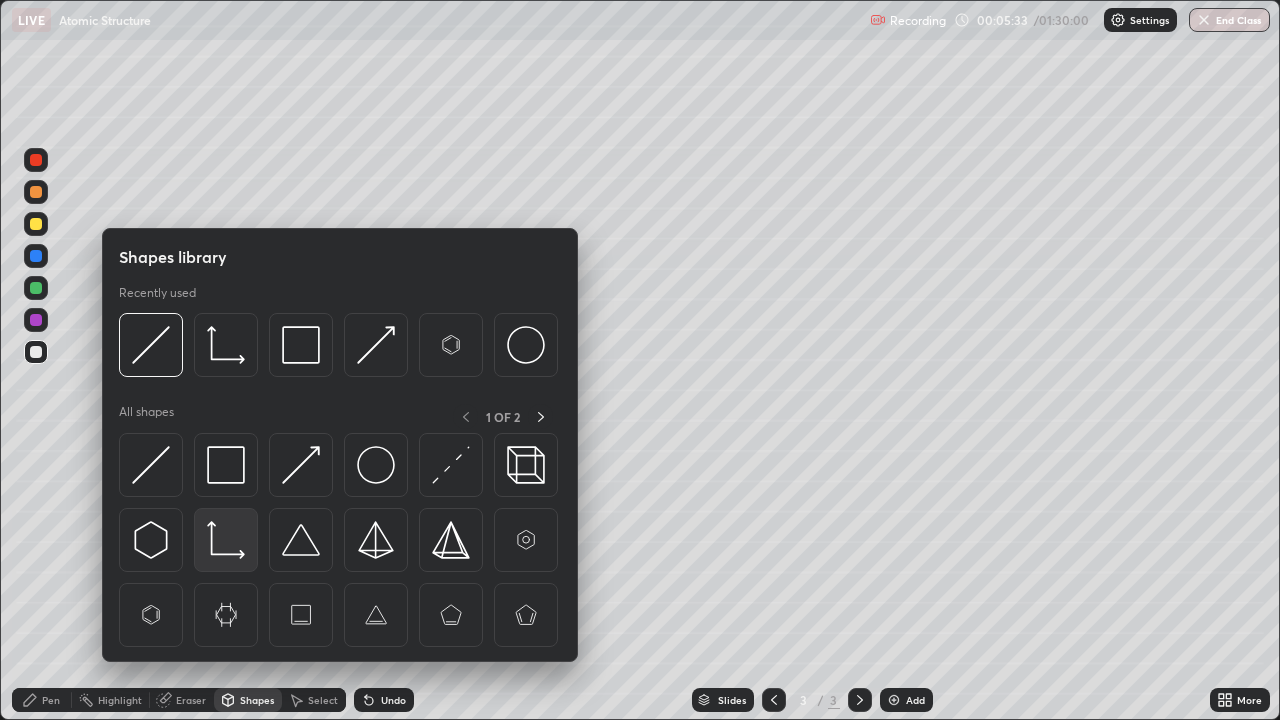 click at bounding box center (226, 540) 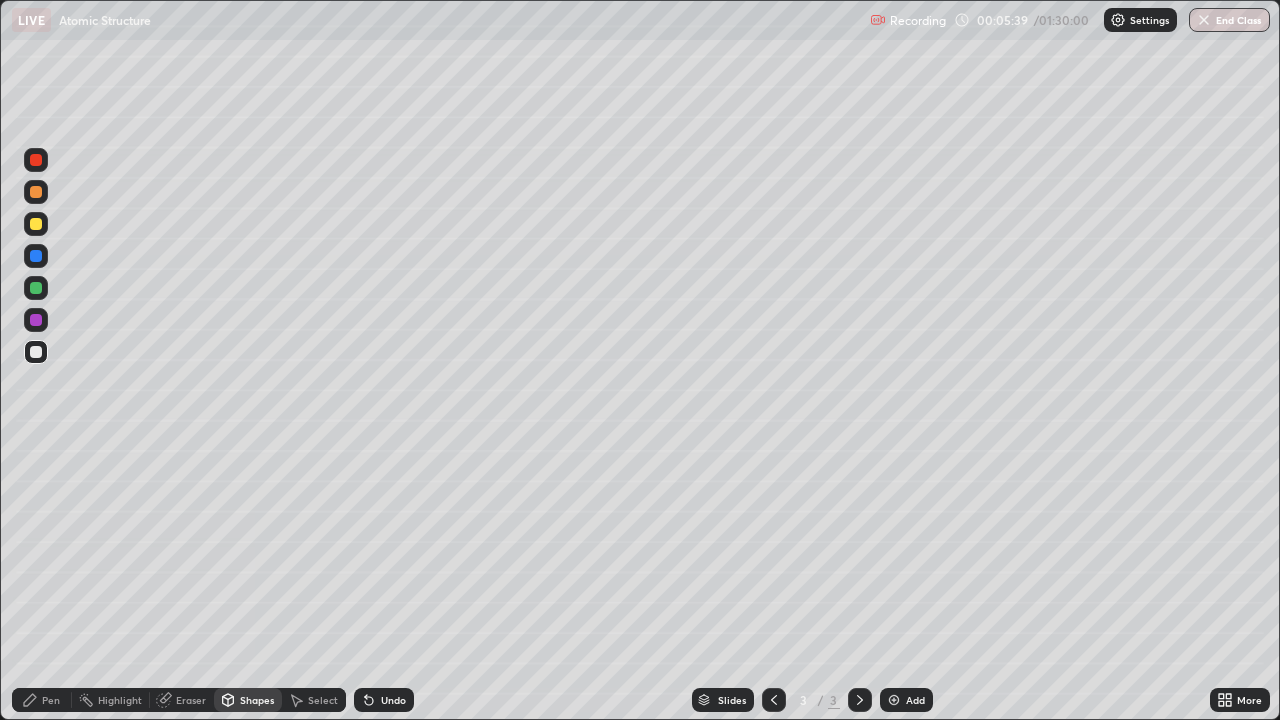 click 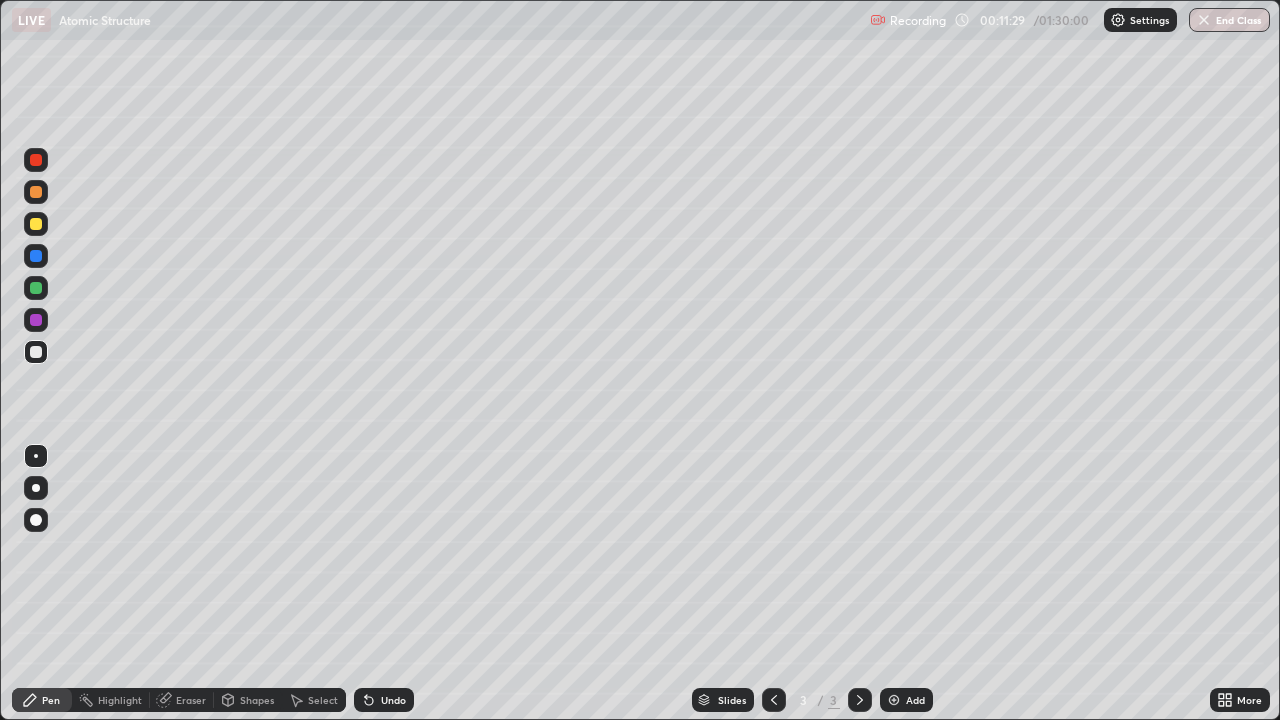 click on "Eraser" at bounding box center (191, 700) 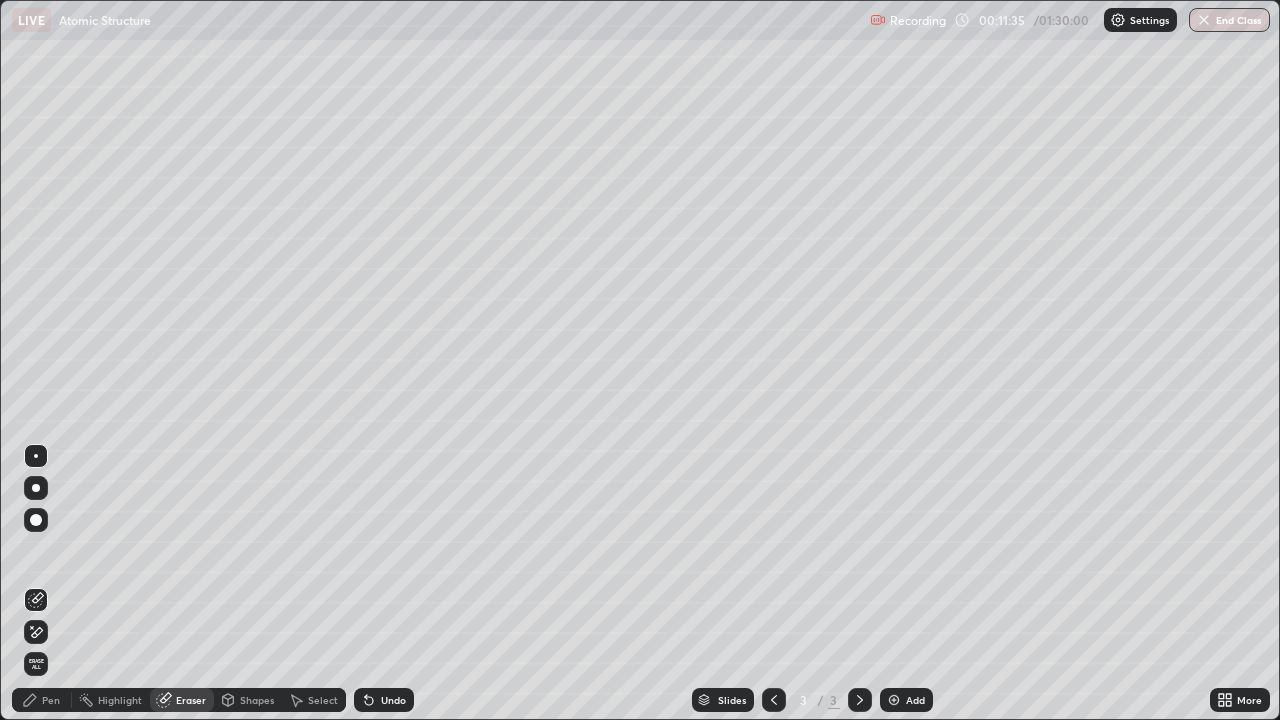 click 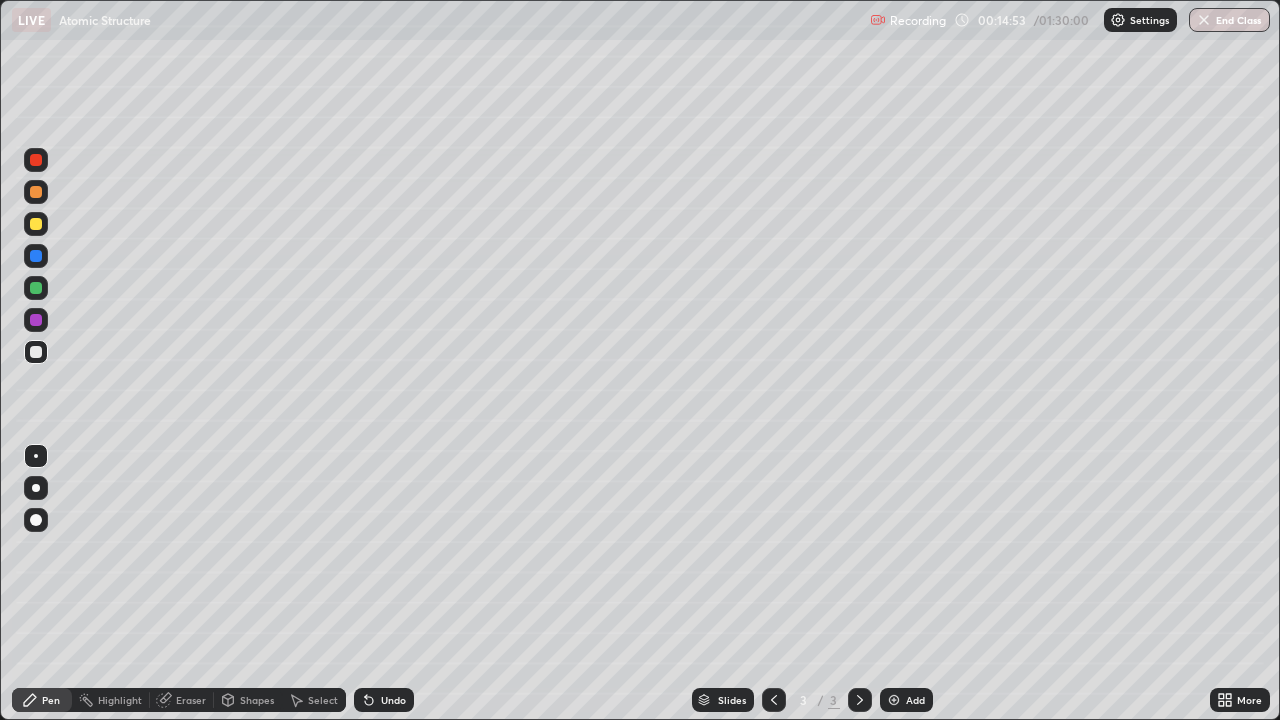 click at bounding box center [894, 700] 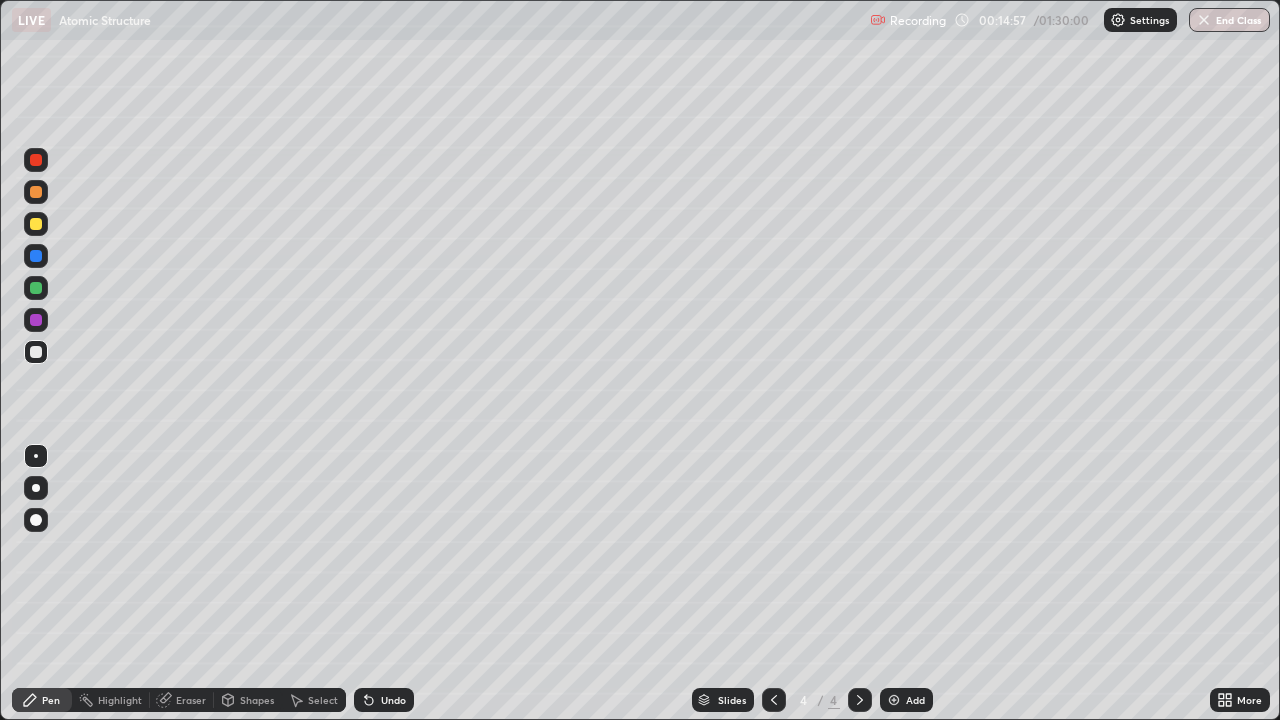 click on "Shapes" at bounding box center [257, 700] 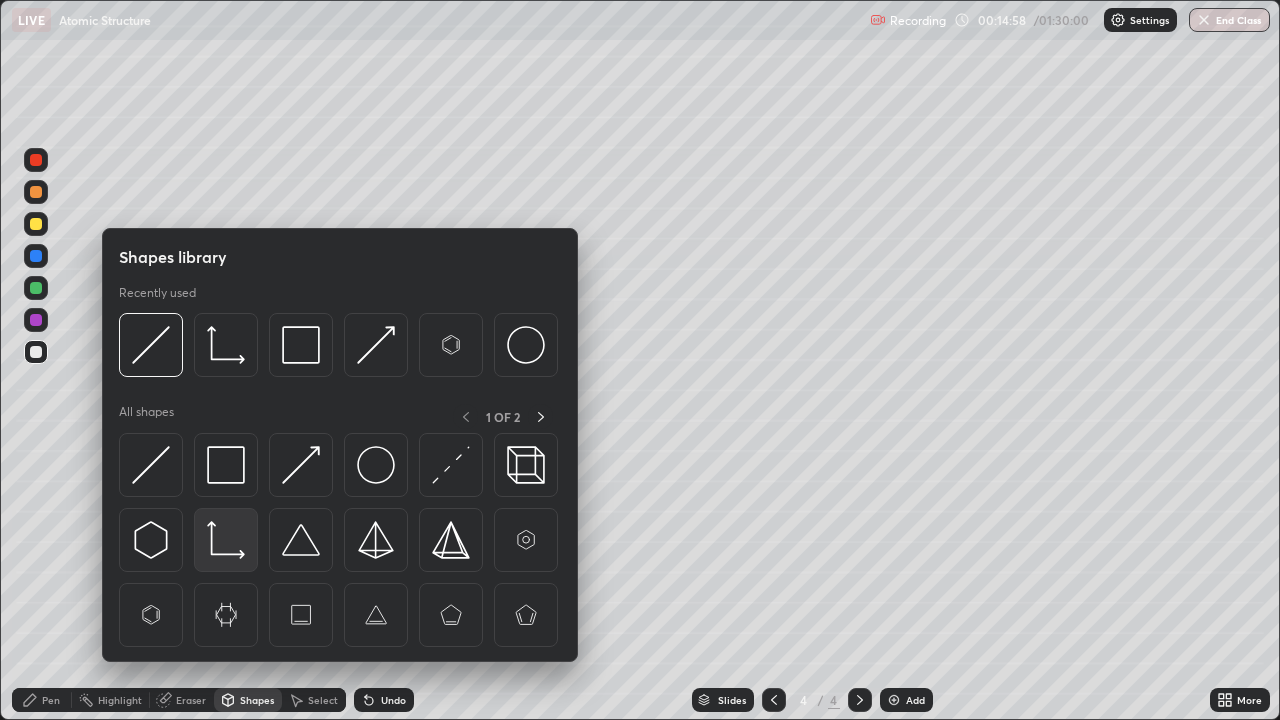 click at bounding box center [226, 540] 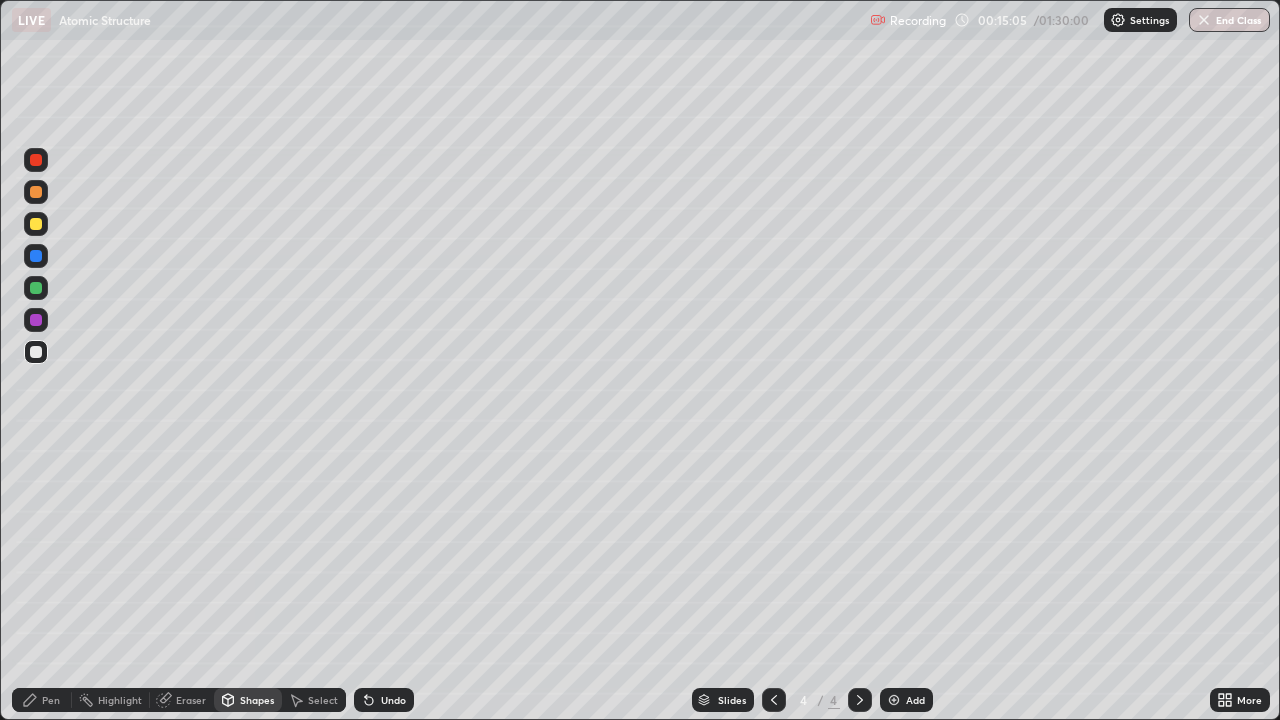 click on "Pen" at bounding box center (51, 700) 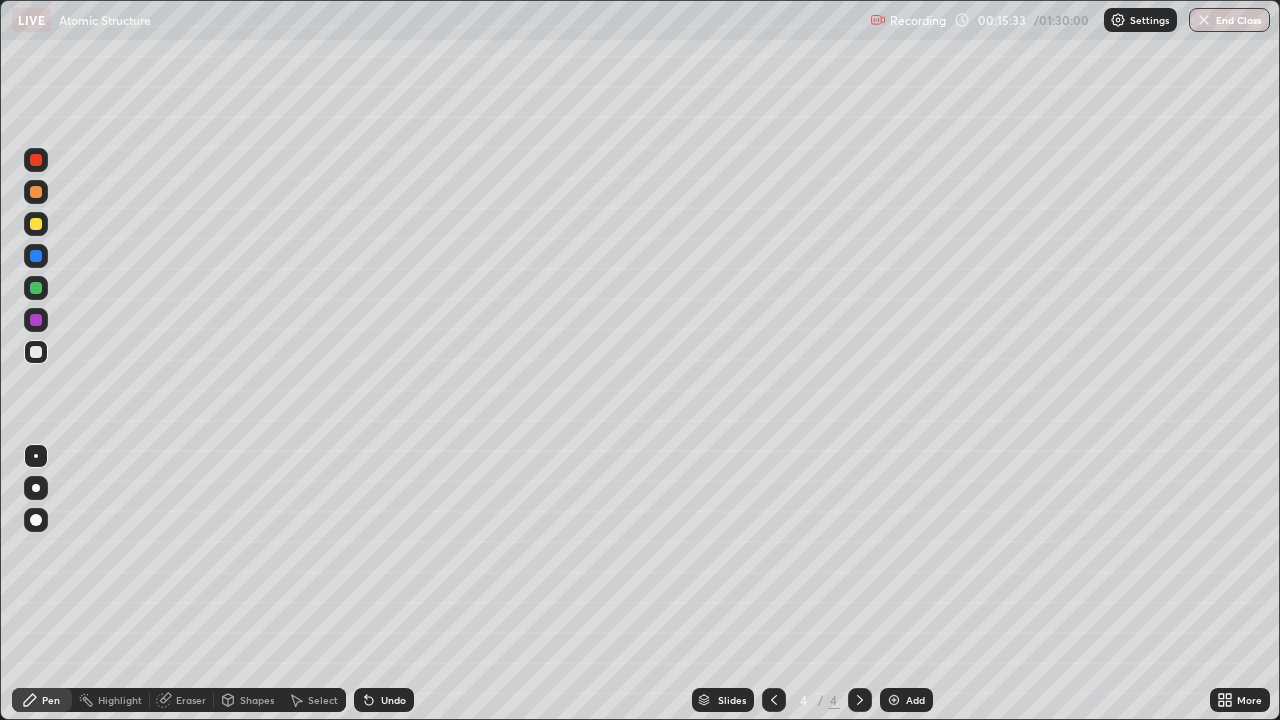 click on "Shapes" at bounding box center (248, 700) 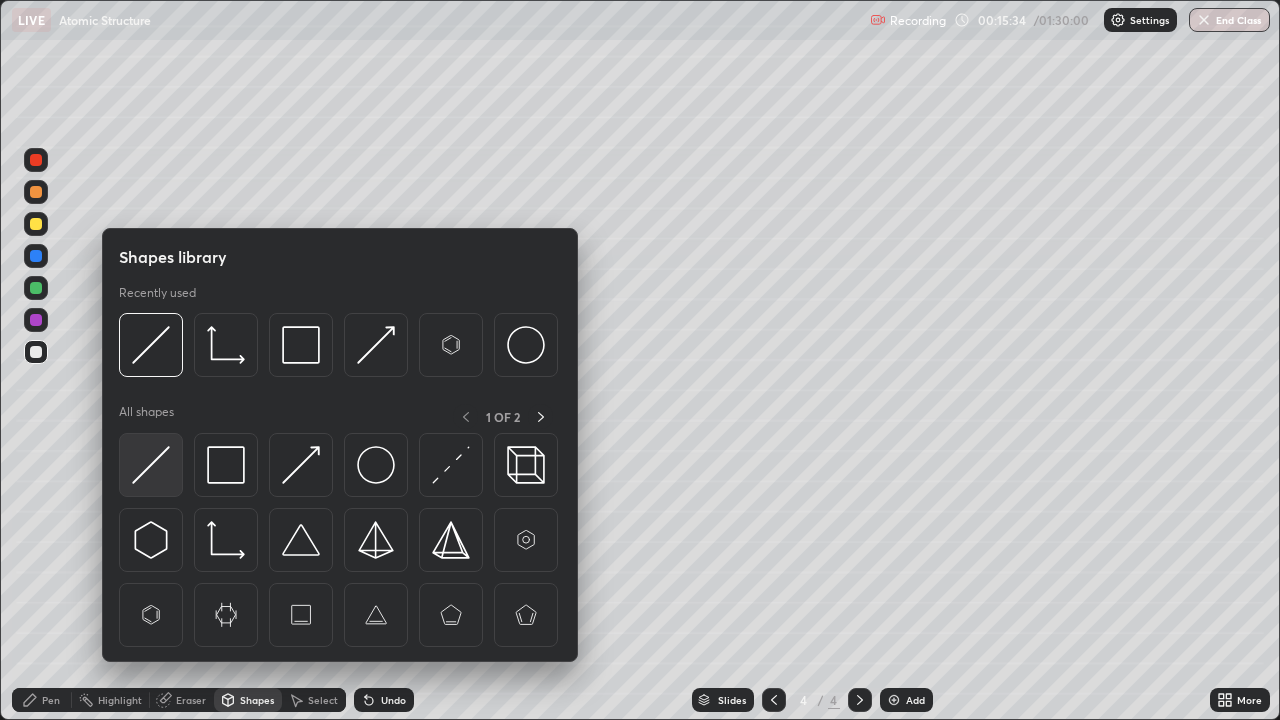 click at bounding box center (151, 465) 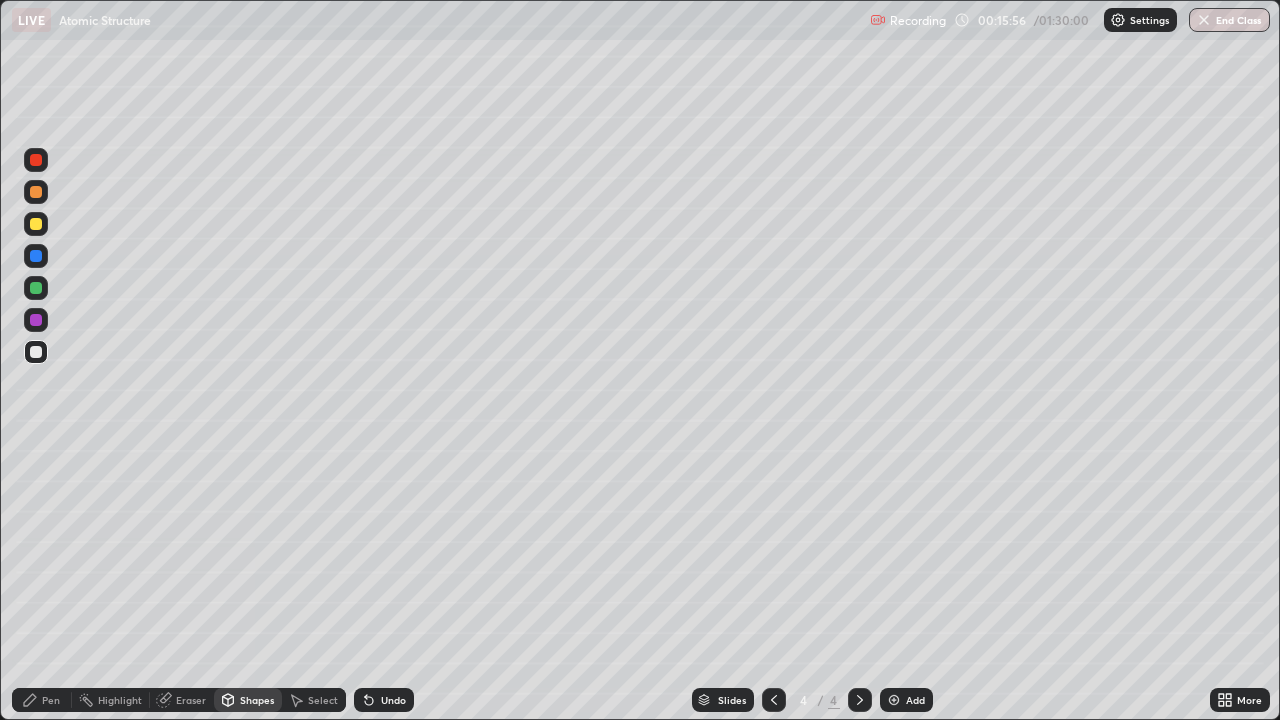 click on "Shapes" at bounding box center (248, 700) 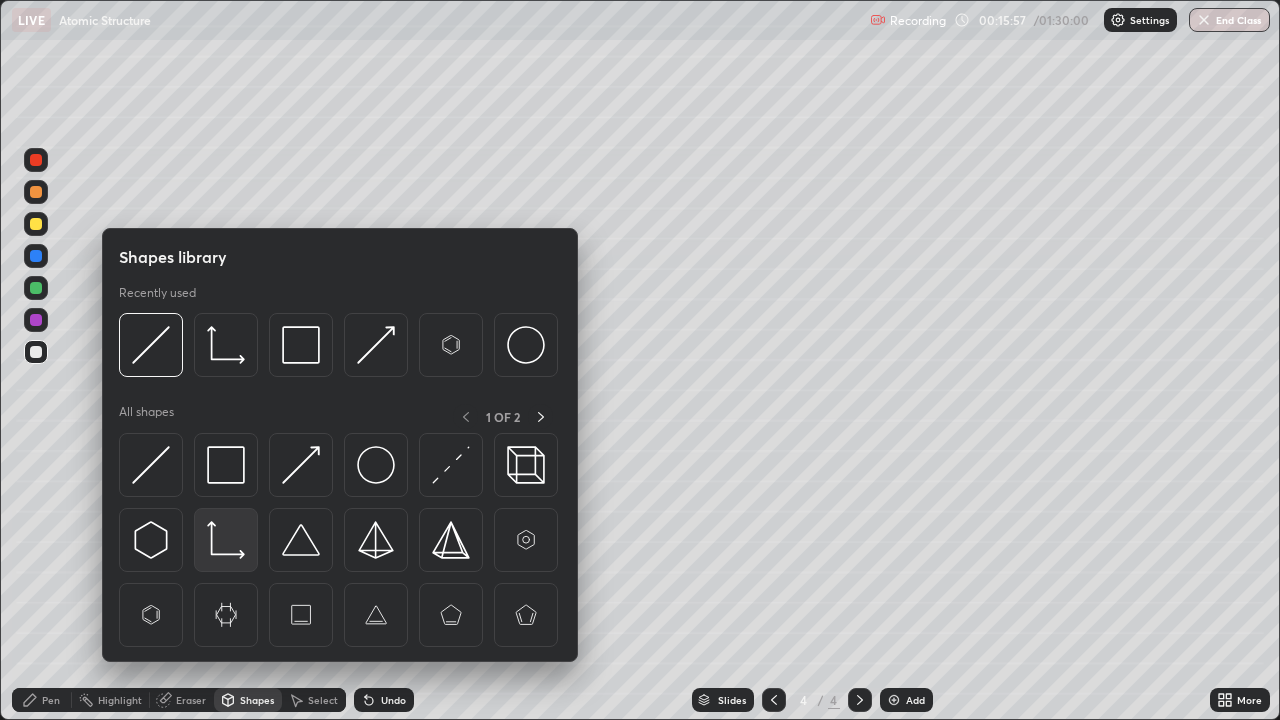 click at bounding box center [226, 540] 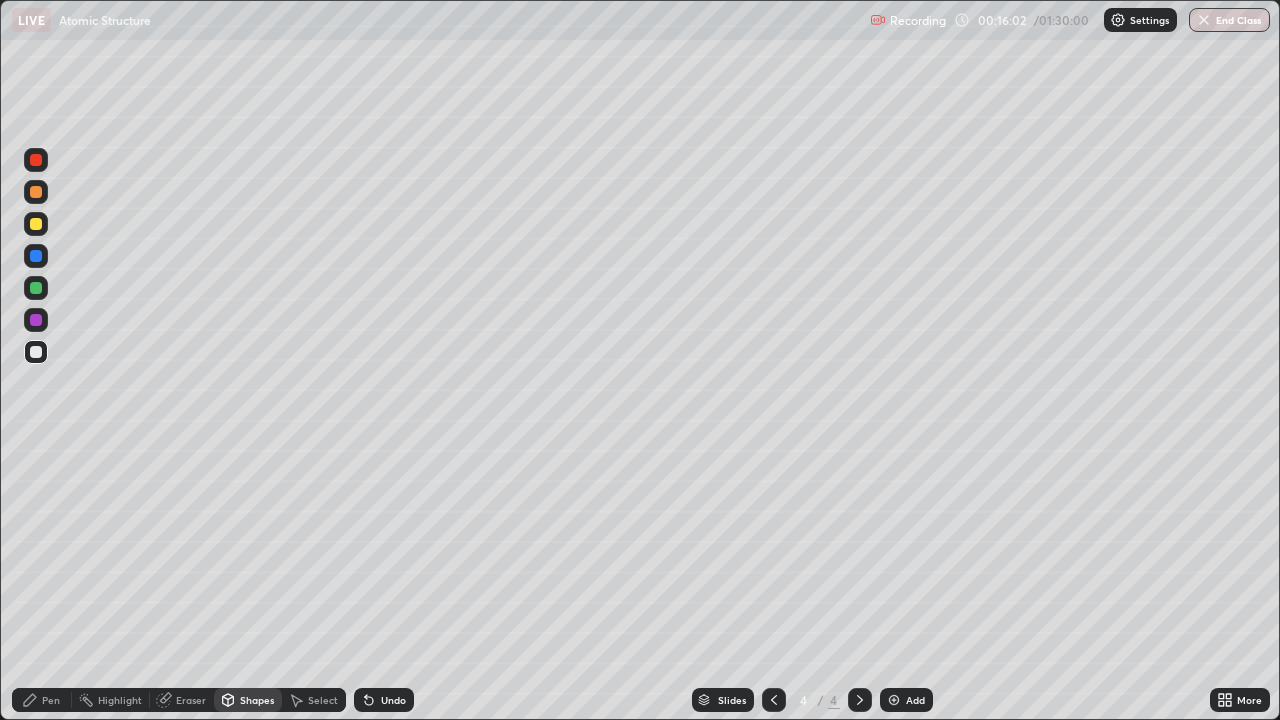 click on "Pen" at bounding box center (42, 700) 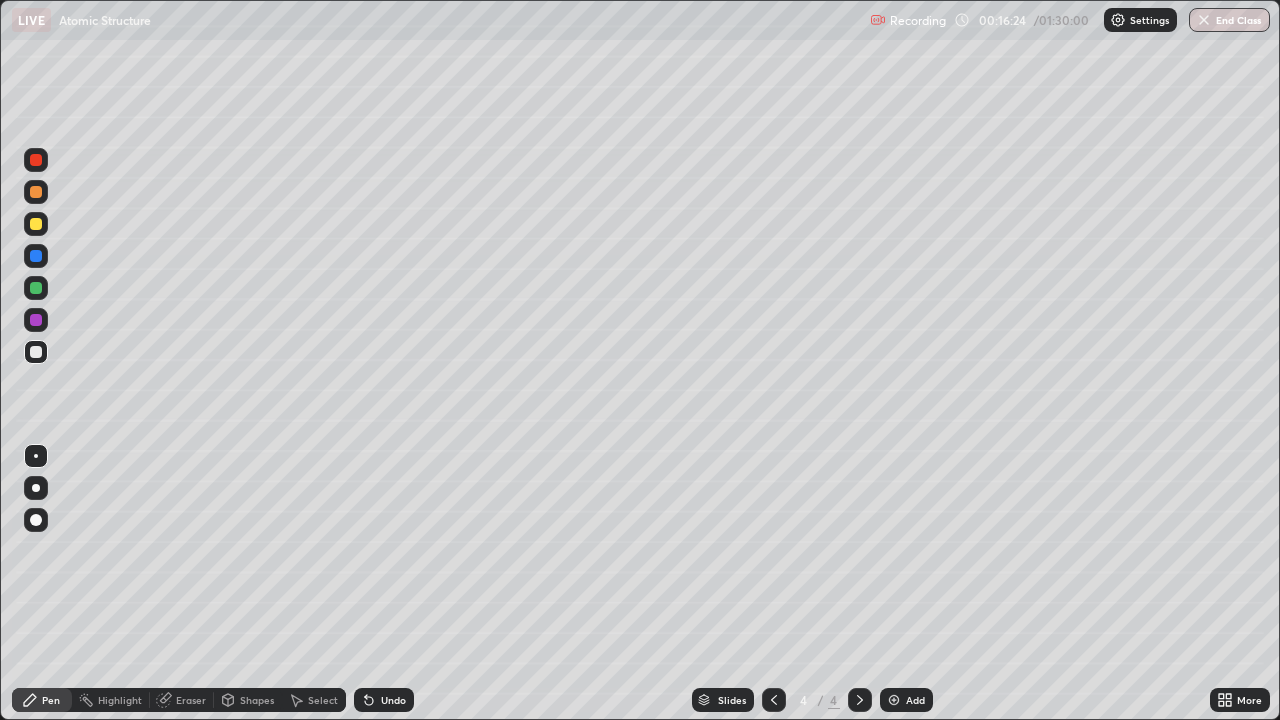 click on "Shapes" at bounding box center (257, 700) 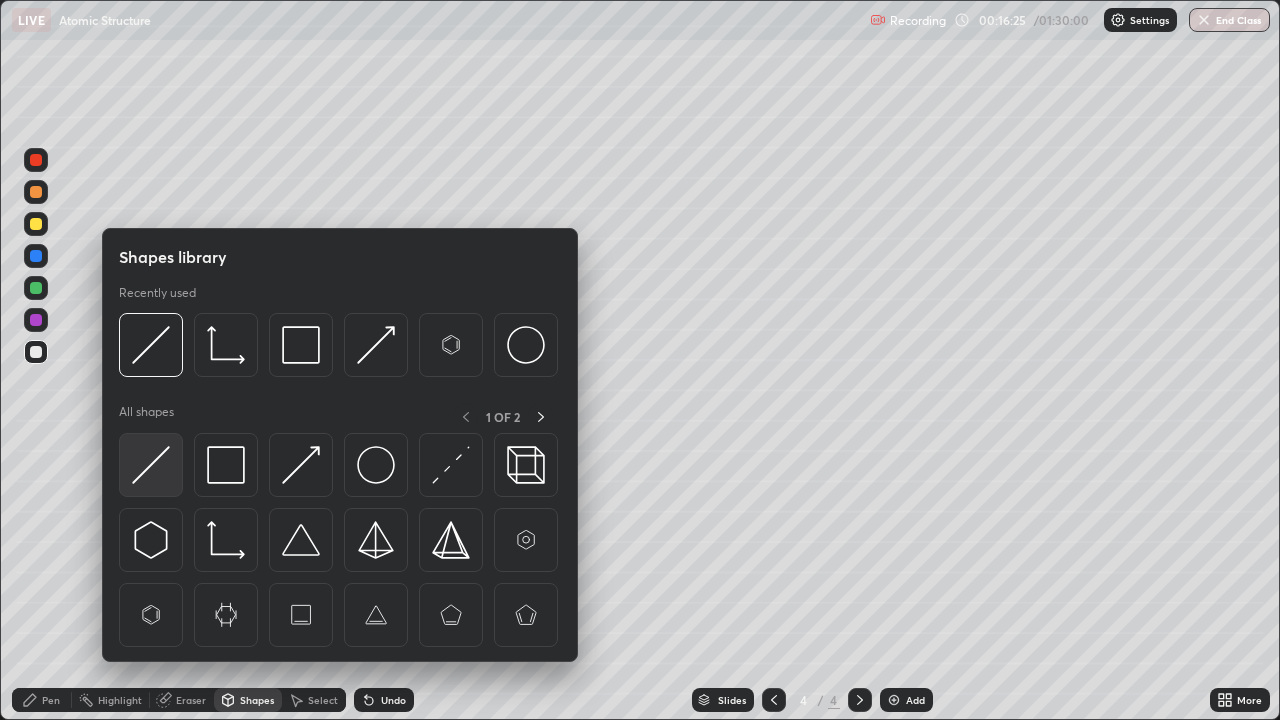 click at bounding box center [151, 465] 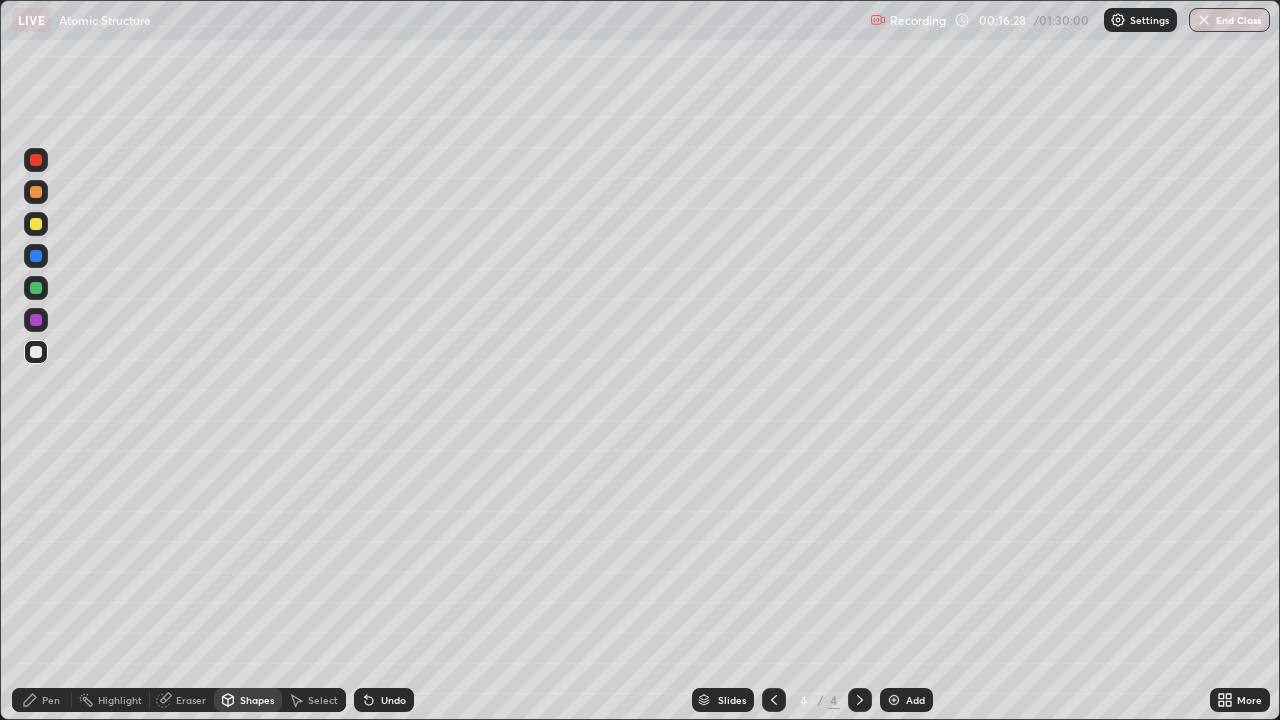 click on "Undo" at bounding box center (384, 700) 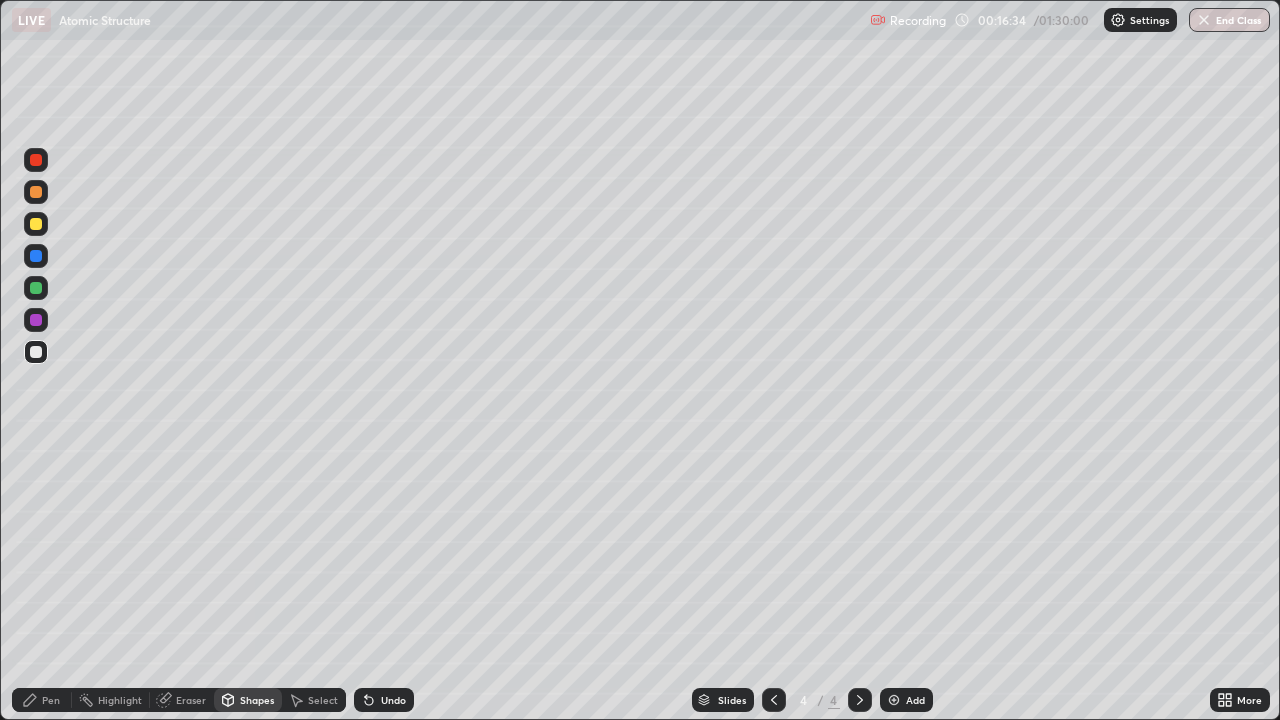 click on "Shapes" at bounding box center (257, 700) 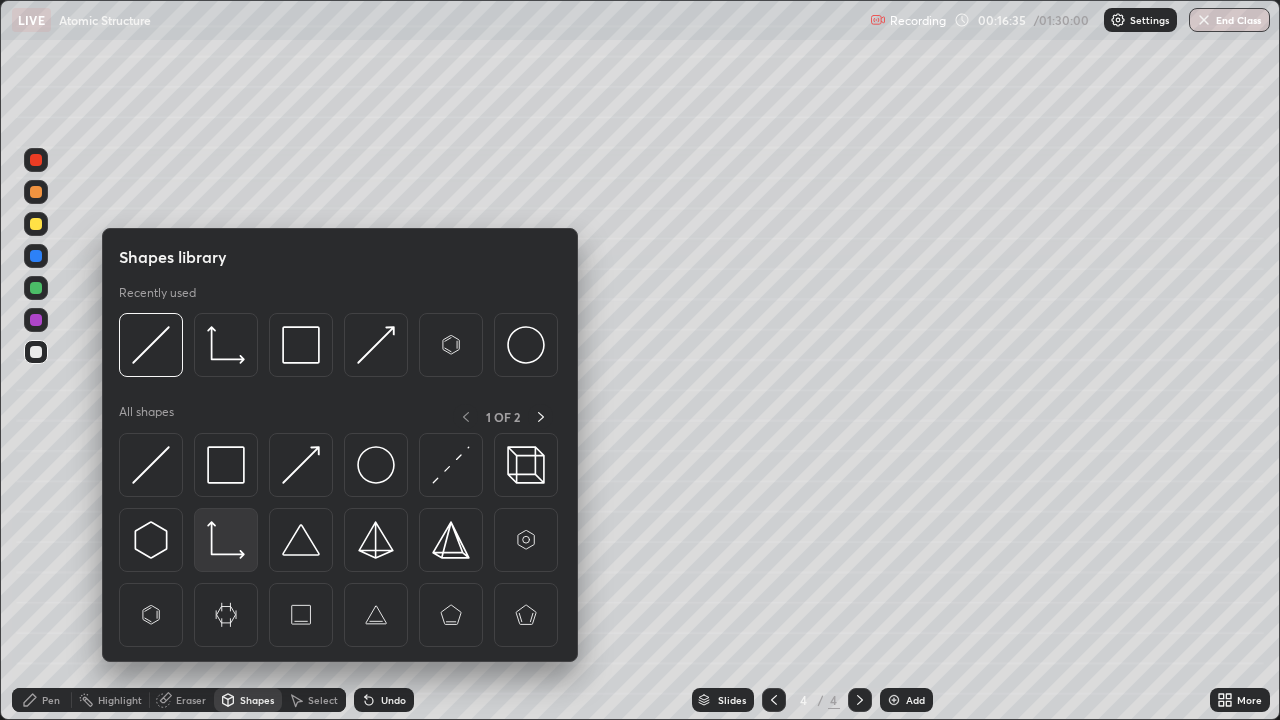 click at bounding box center [226, 540] 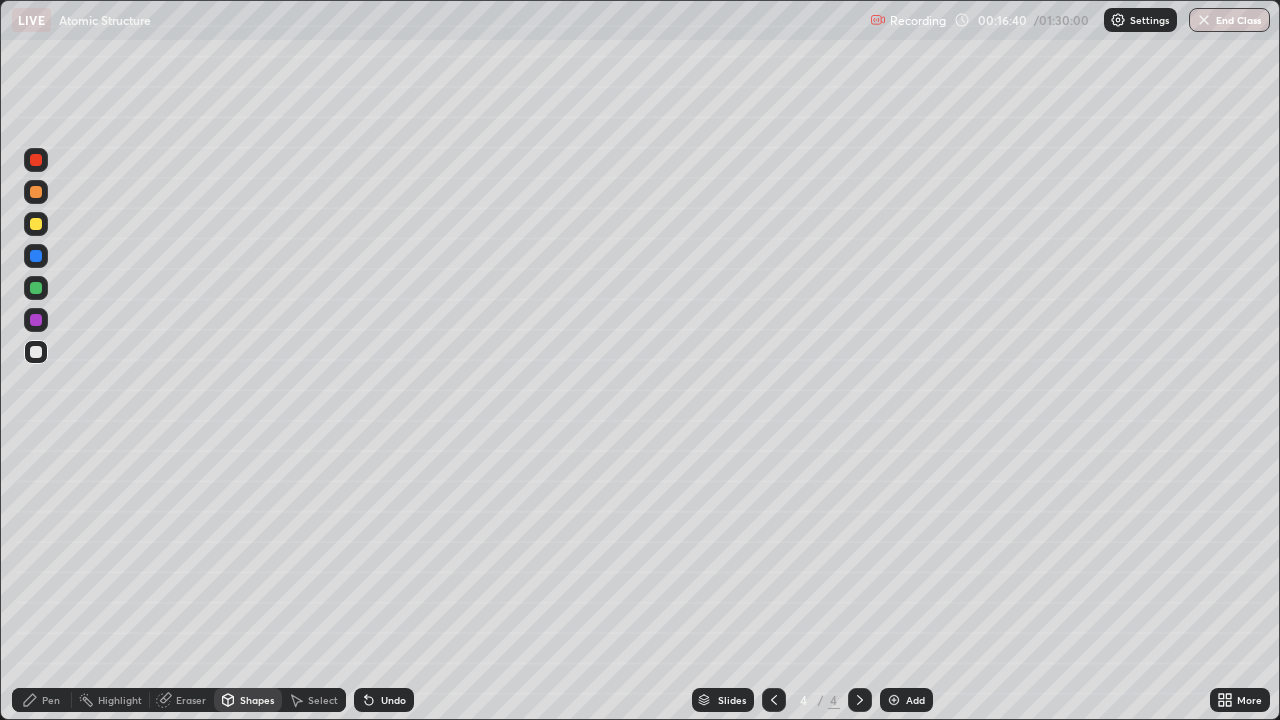 click on "Pen" at bounding box center [51, 700] 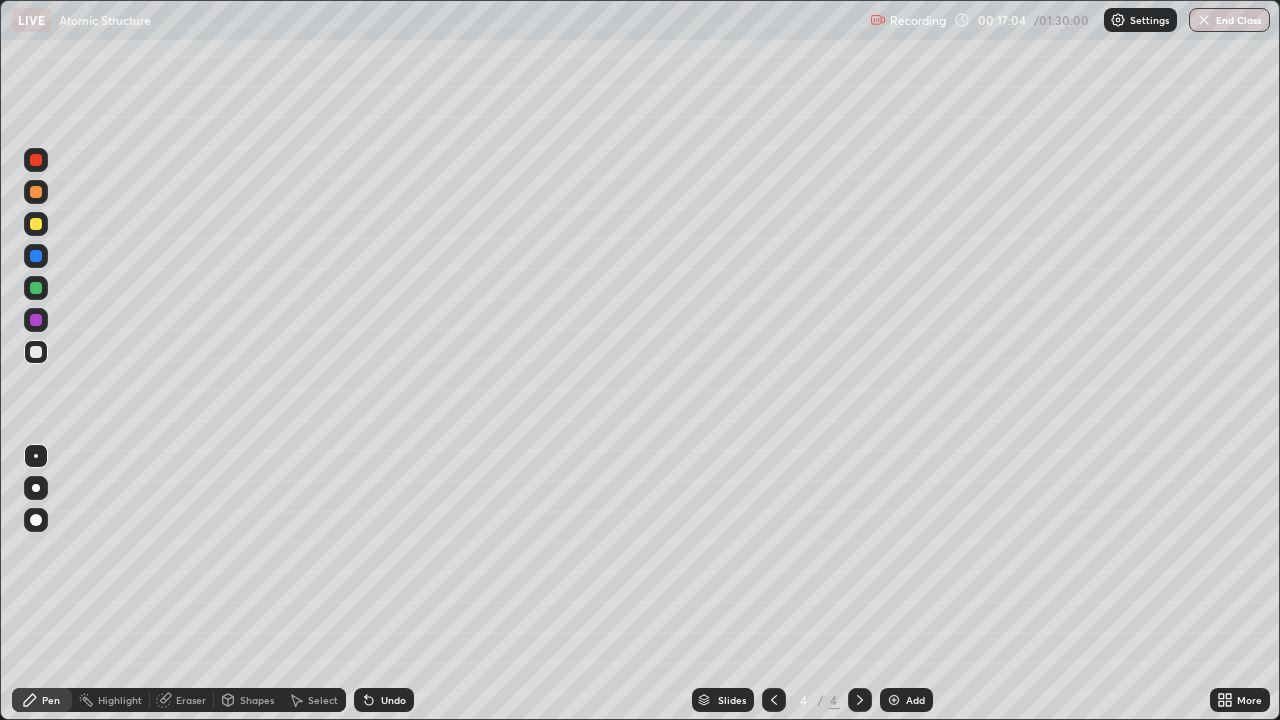 click on "Undo" at bounding box center [384, 700] 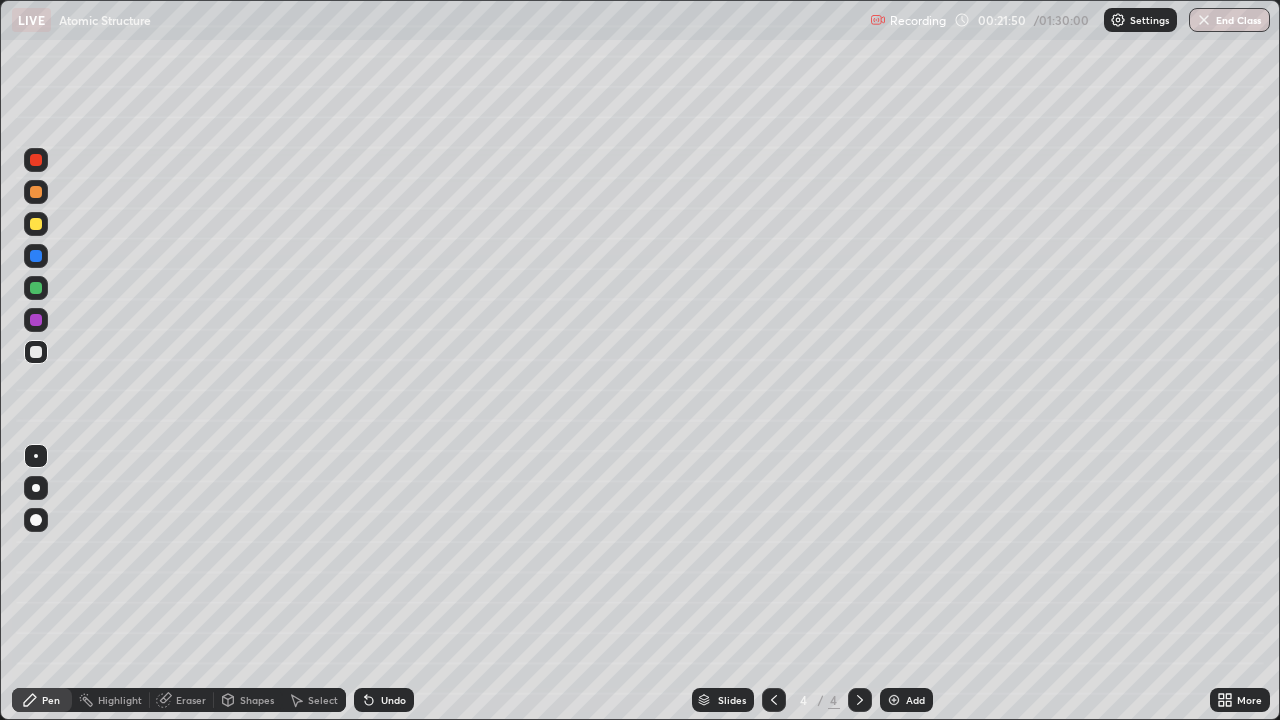click on "Add" at bounding box center (906, 700) 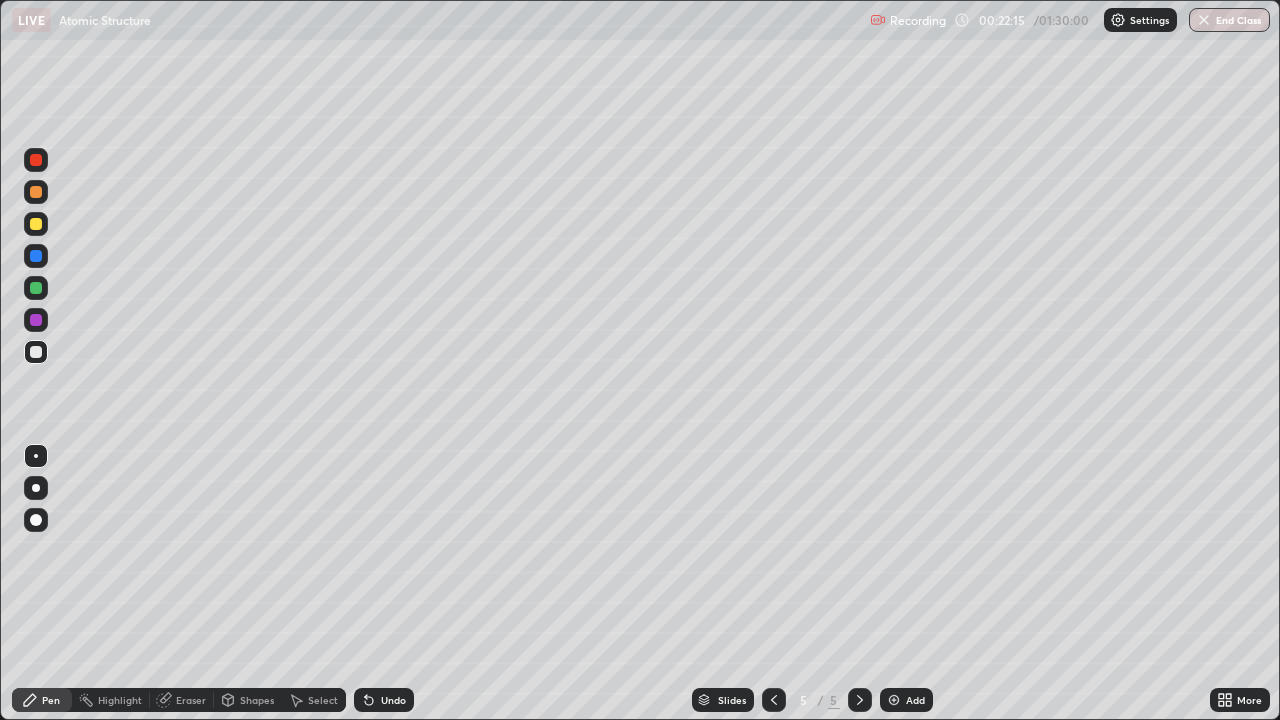 click on "Undo" at bounding box center [384, 700] 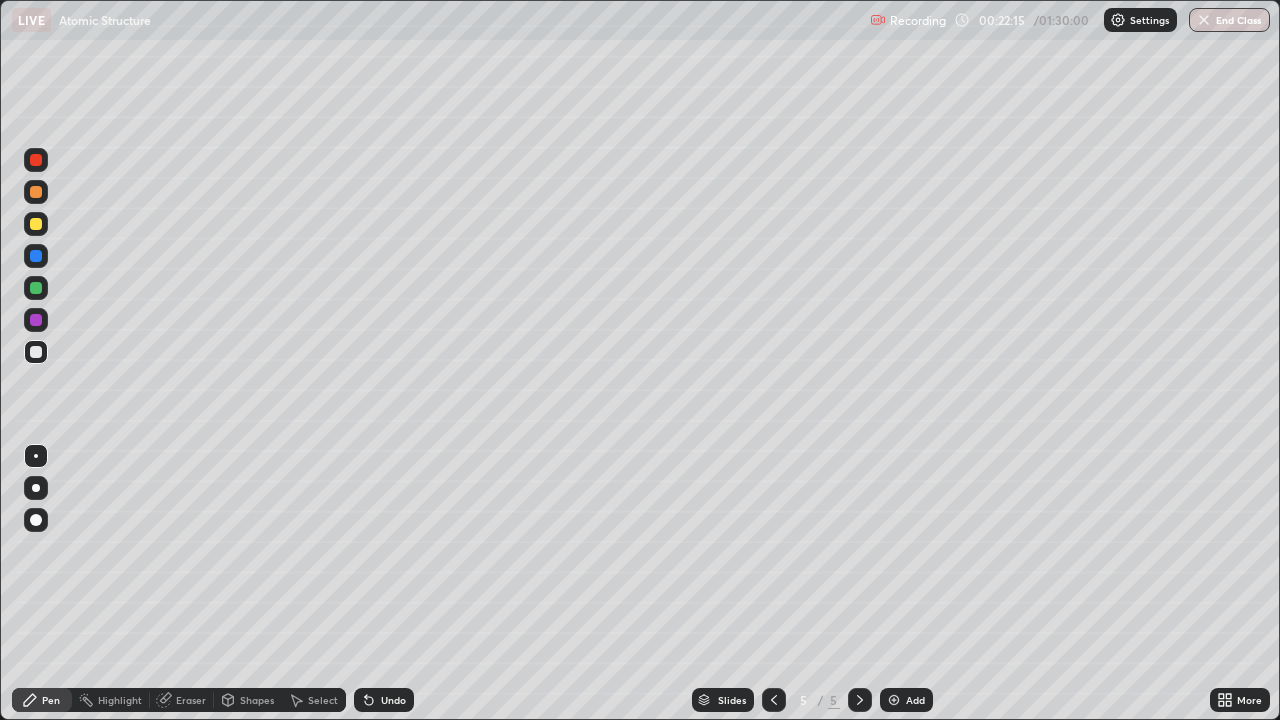 click on "Undo" at bounding box center [384, 700] 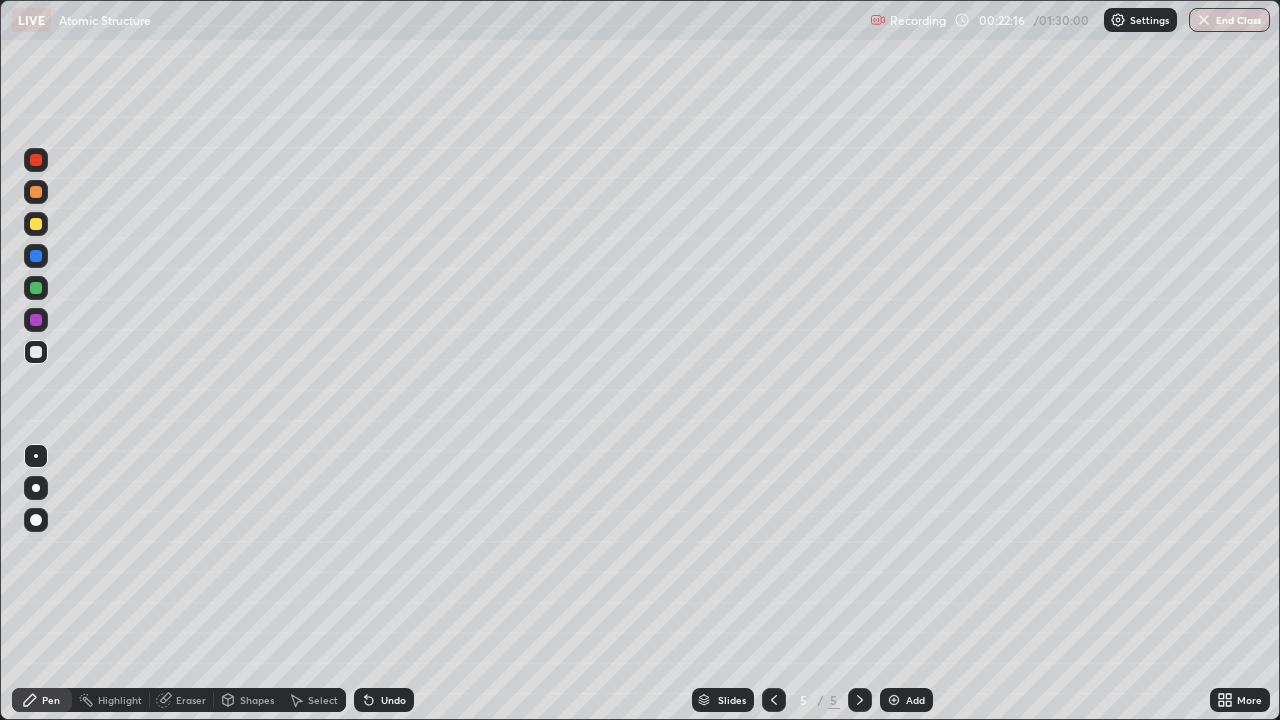 click on "Undo" at bounding box center [384, 700] 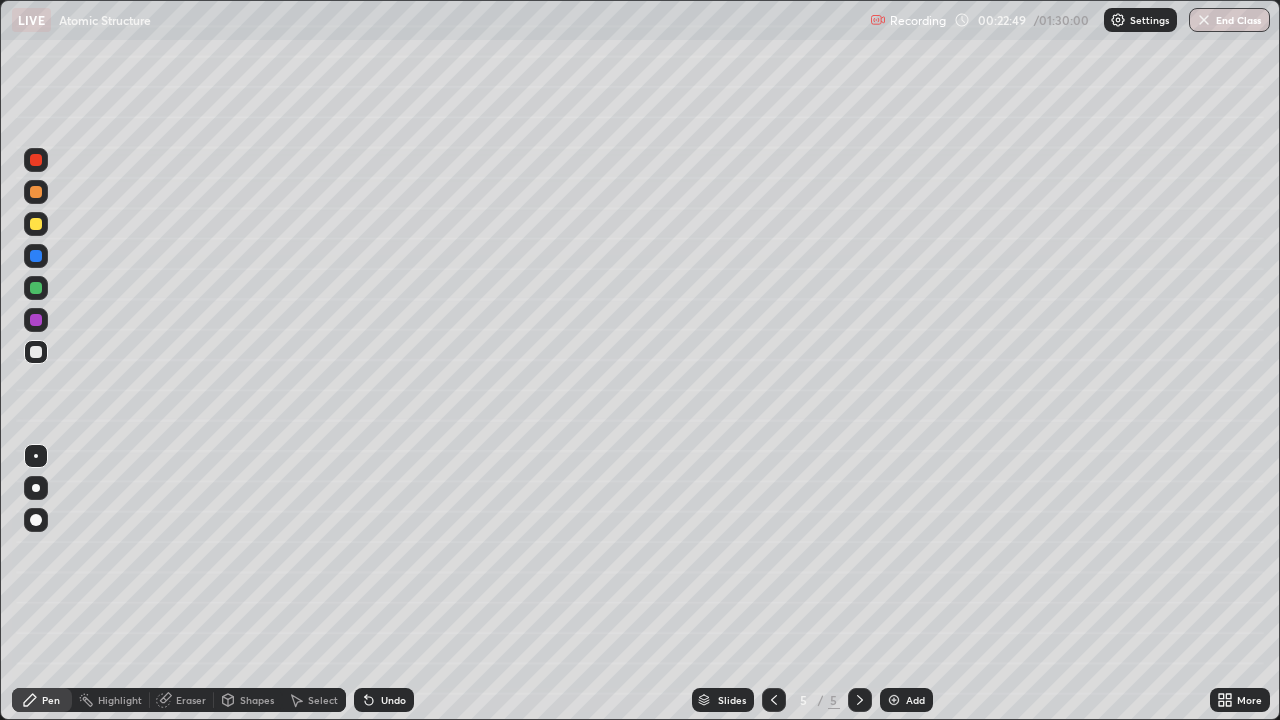 click on "Undo" at bounding box center (384, 700) 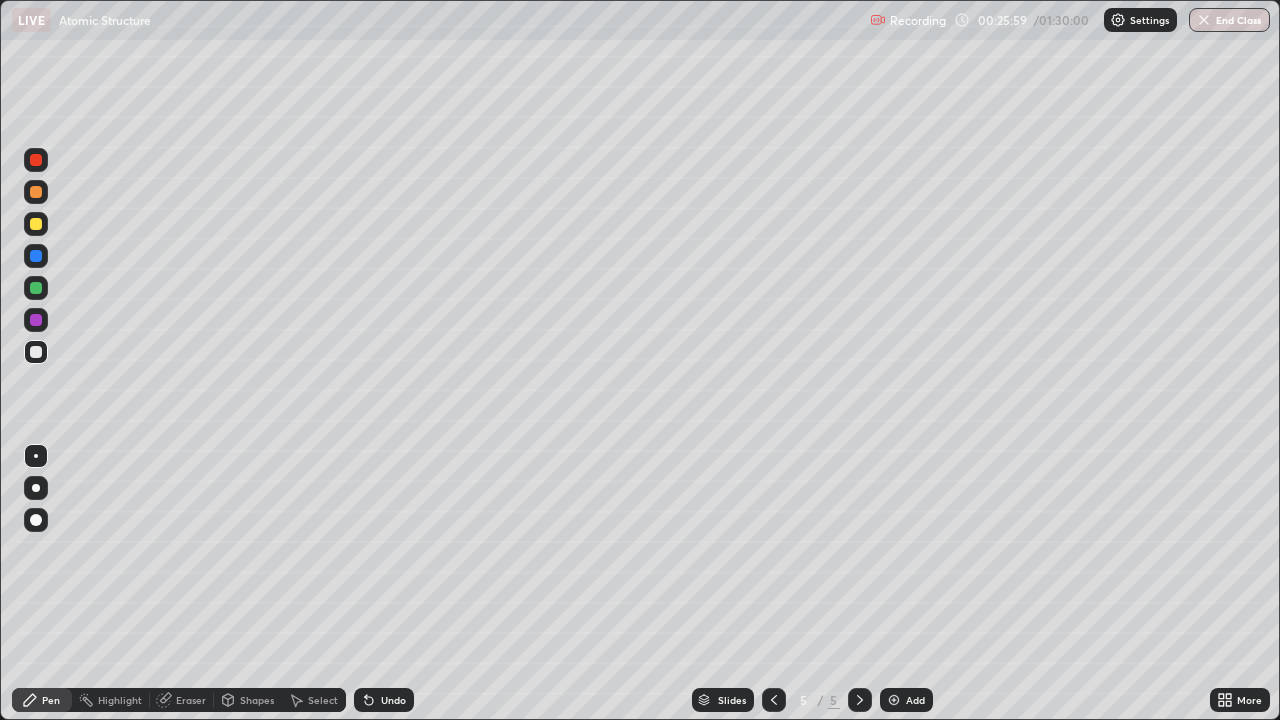 click on "Add" at bounding box center (915, 700) 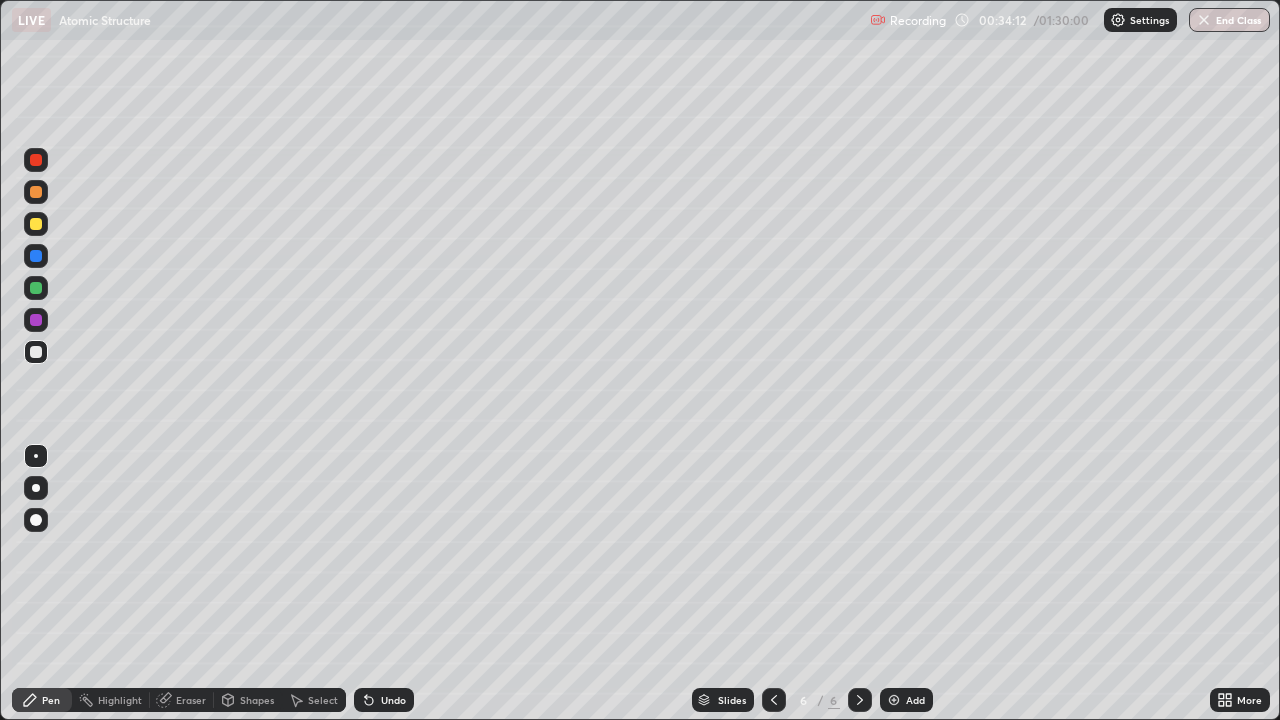 click on "Add" at bounding box center (906, 700) 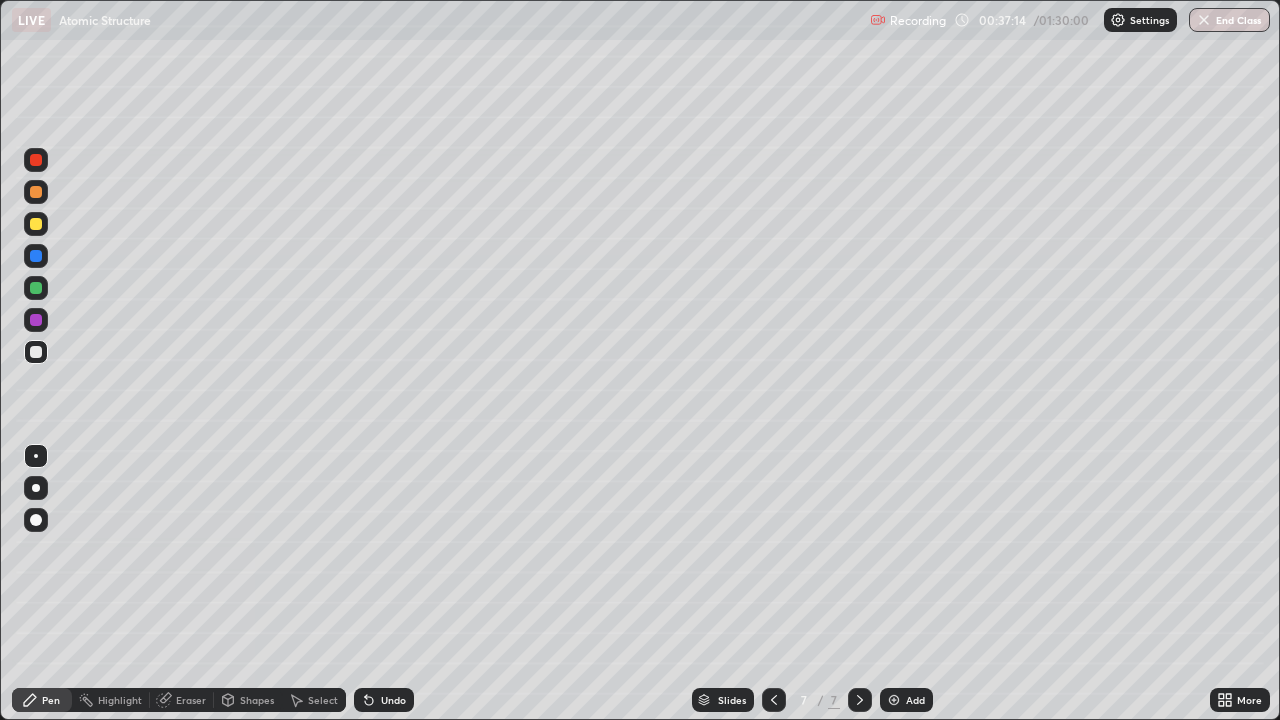 click at bounding box center [894, 700] 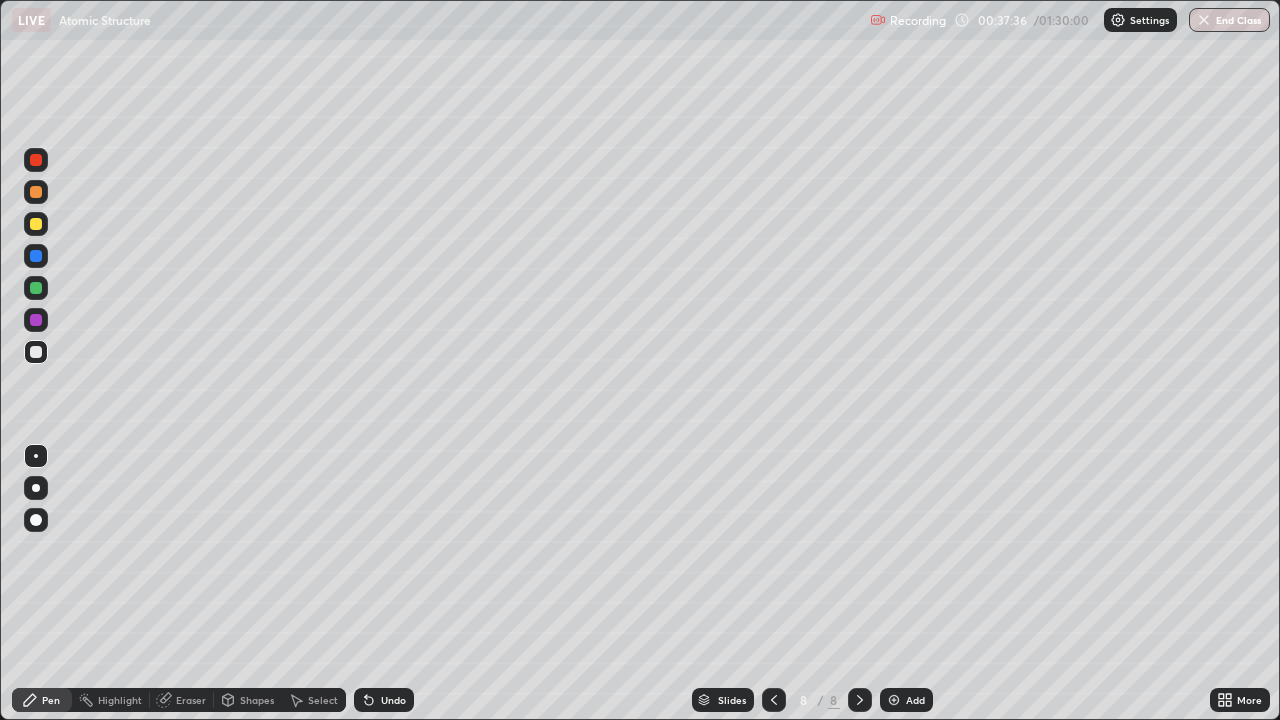 click on "Eraser" at bounding box center (191, 700) 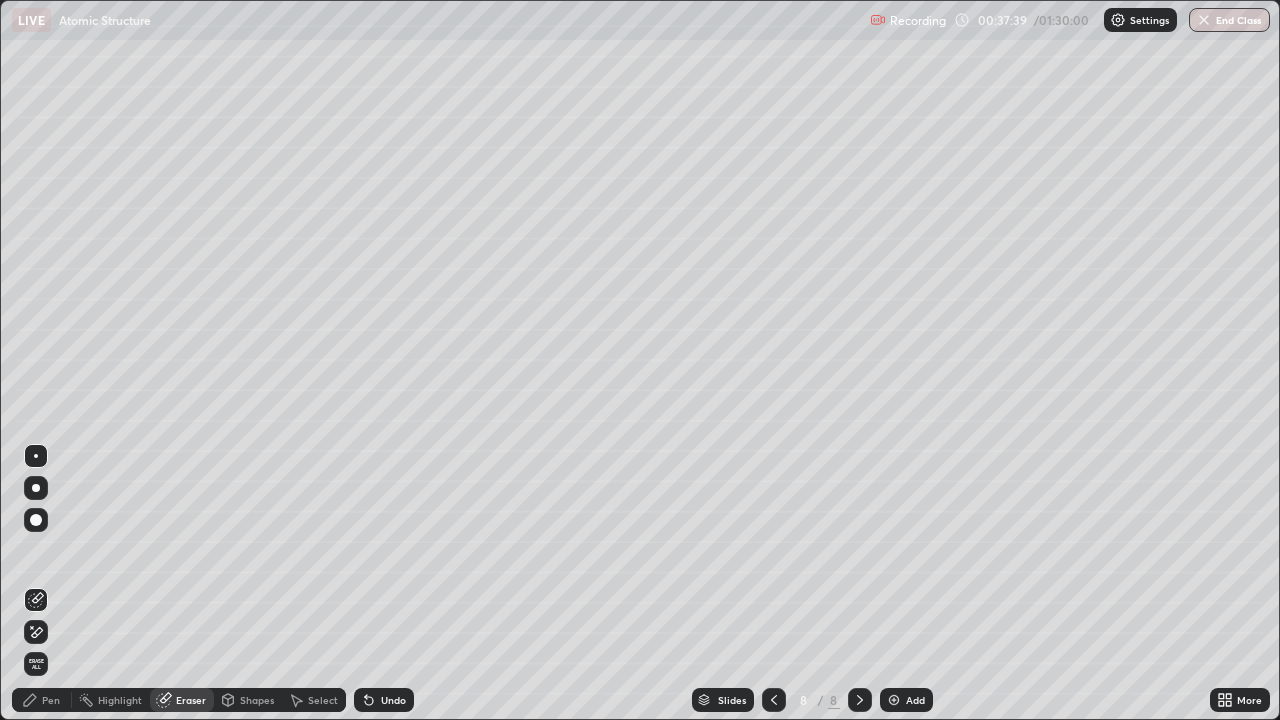 click on "Pen" at bounding box center (42, 700) 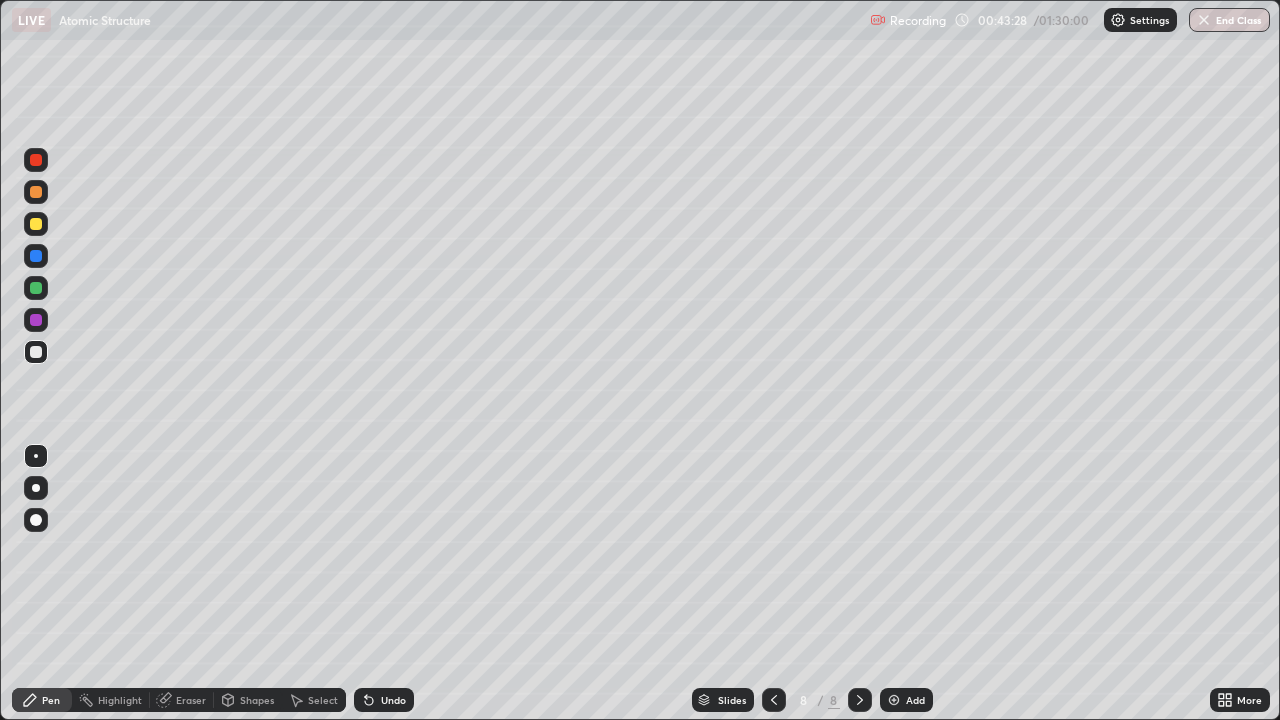 click at bounding box center [894, 700] 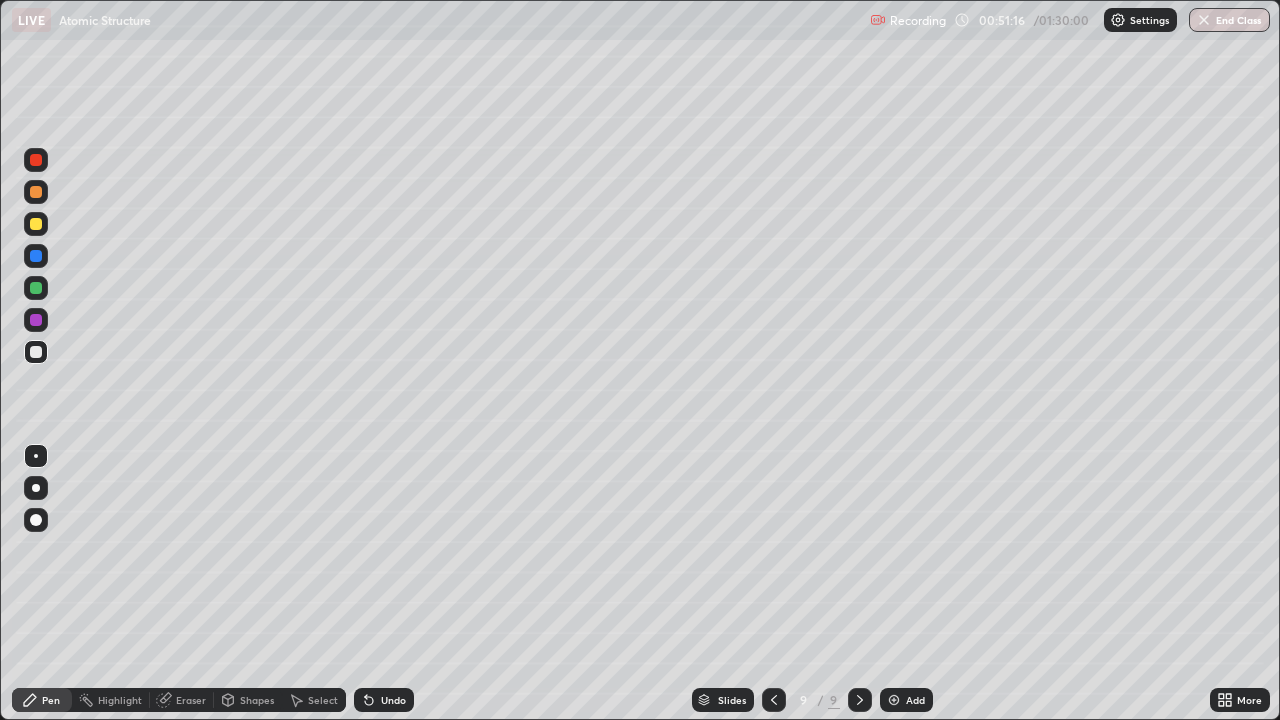 click on "Undo" at bounding box center (393, 700) 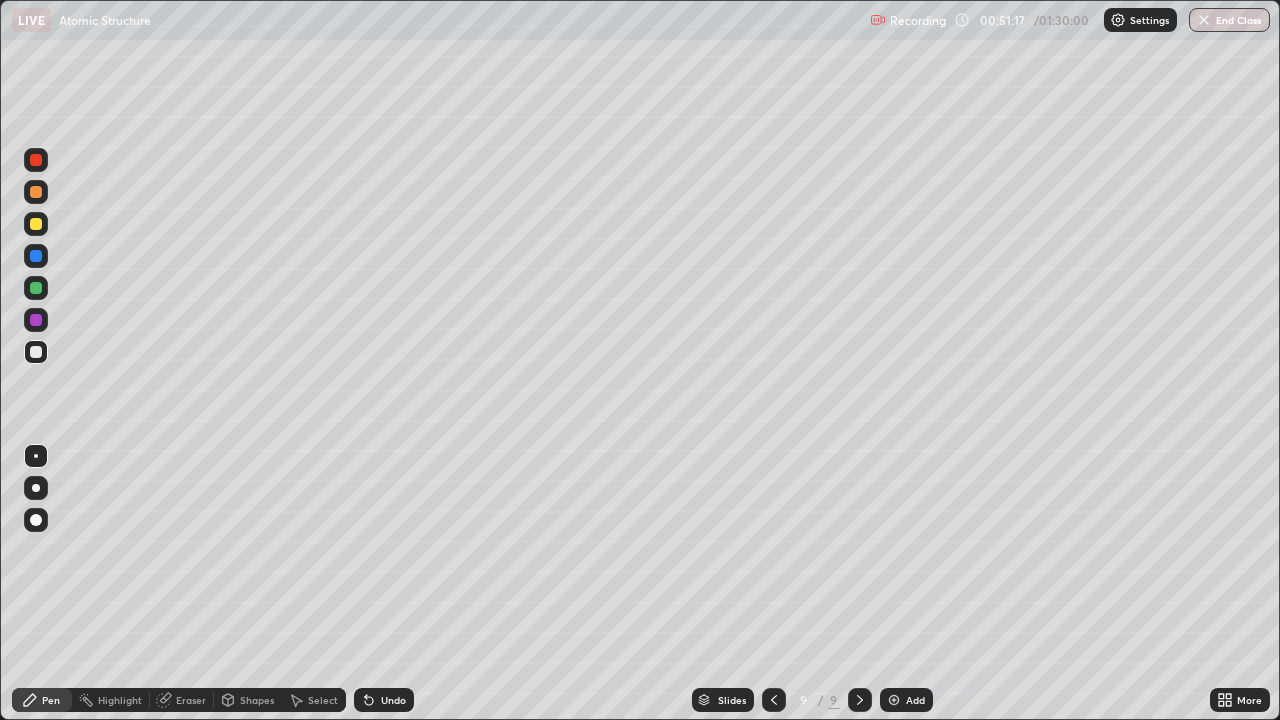 click on "Undo" at bounding box center [384, 700] 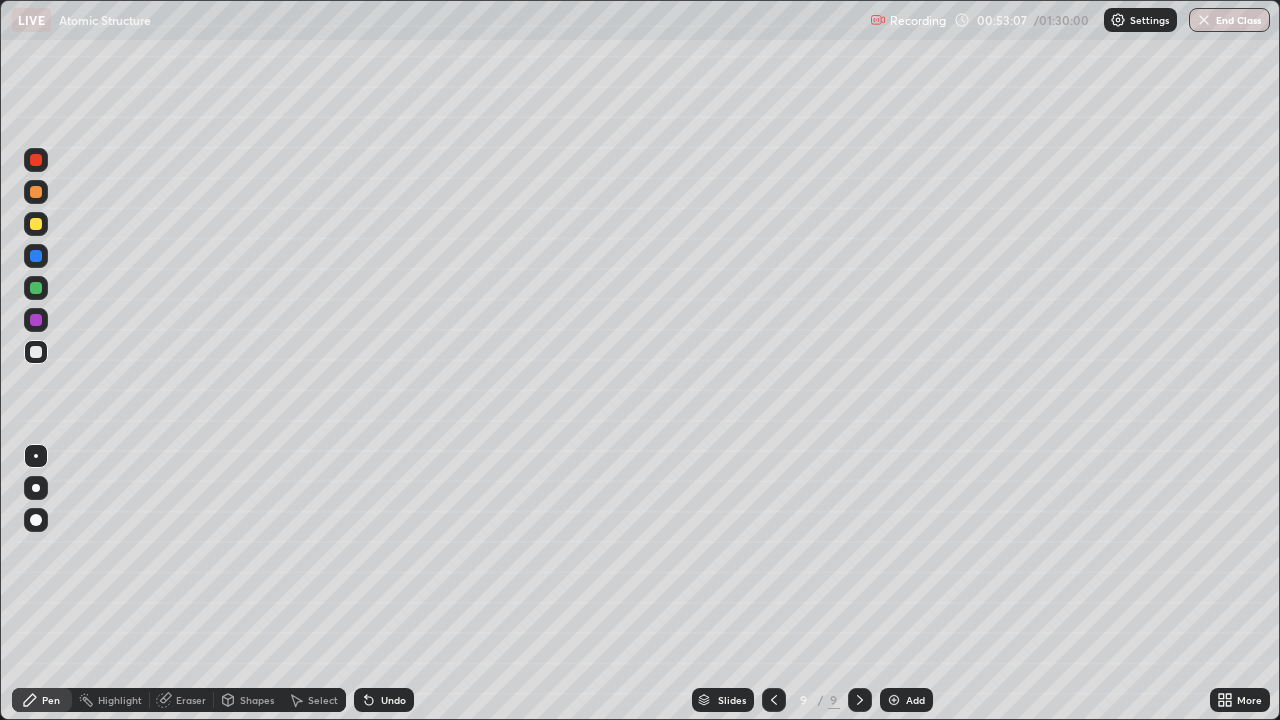 click at bounding box center [894, 700] 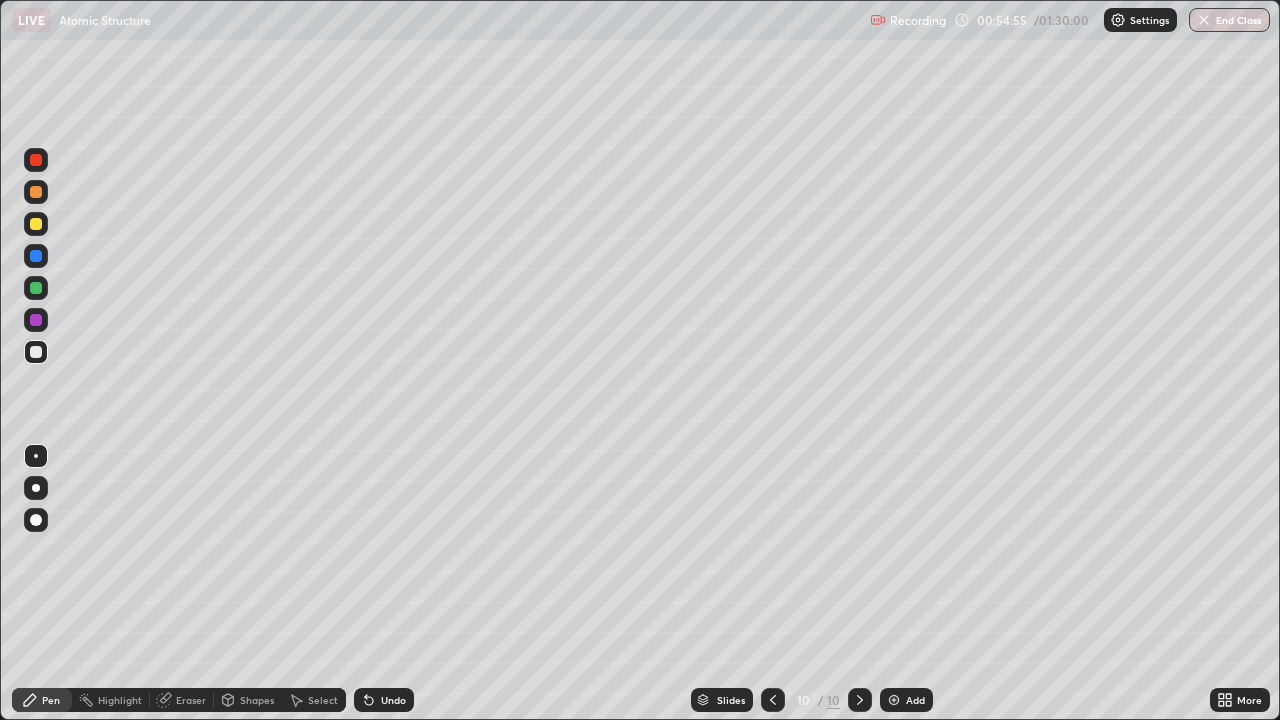 click at bounding box center [894, 700] 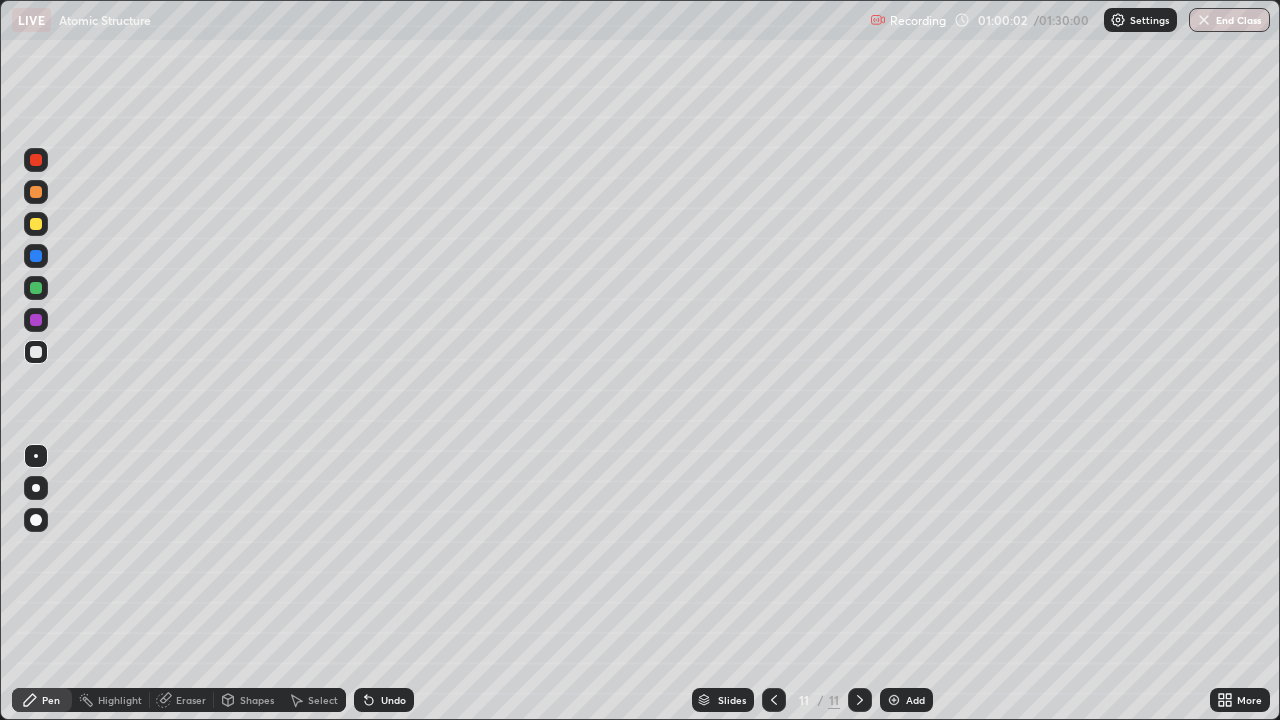 click on "Undo" at bounding box center (393, 700) 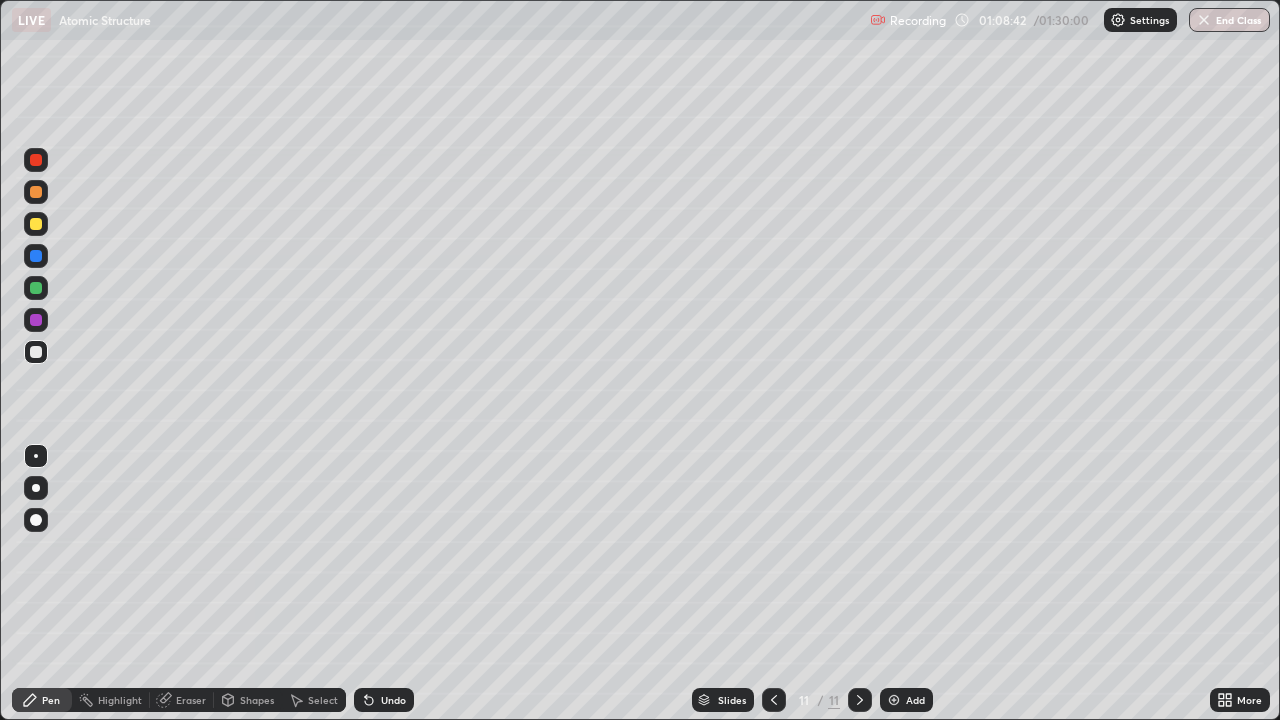 click at bounding box center (894, 700) 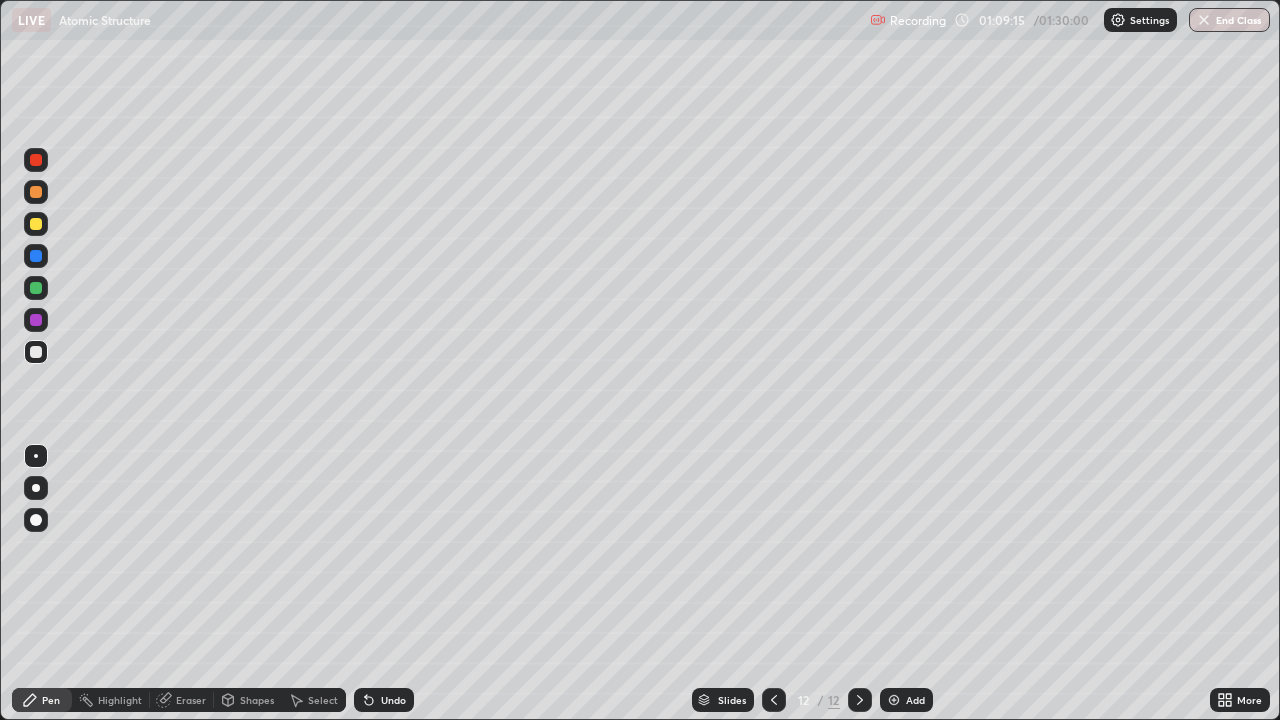 click on "Shapes" at bounding box center [257, 700] 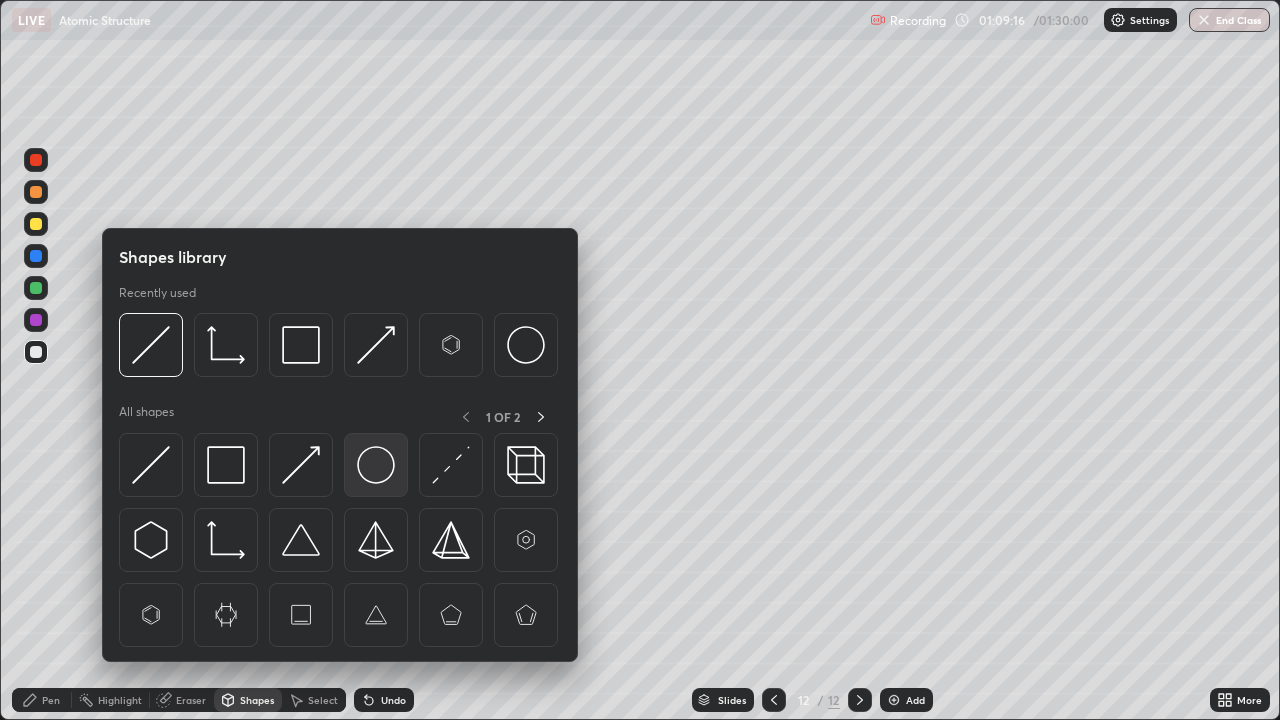 click at bounding box center [376, 465] 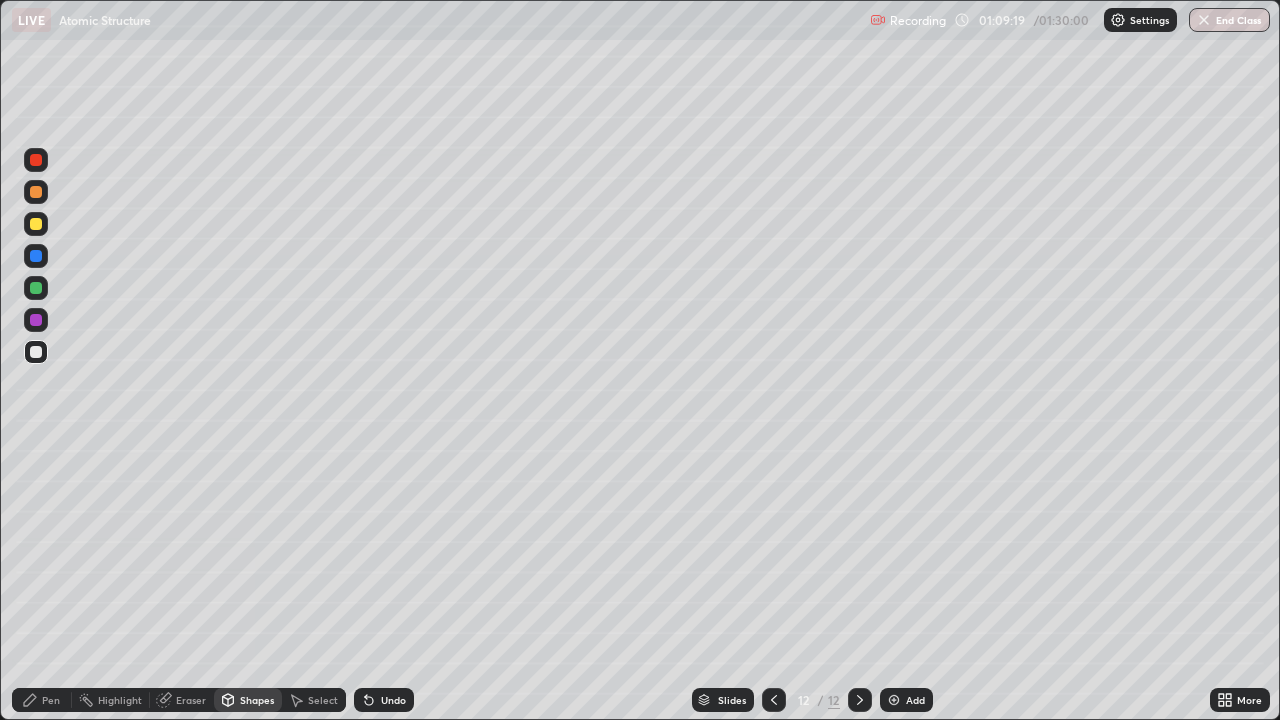 click on "Pen" at bounding box center [51, 700] 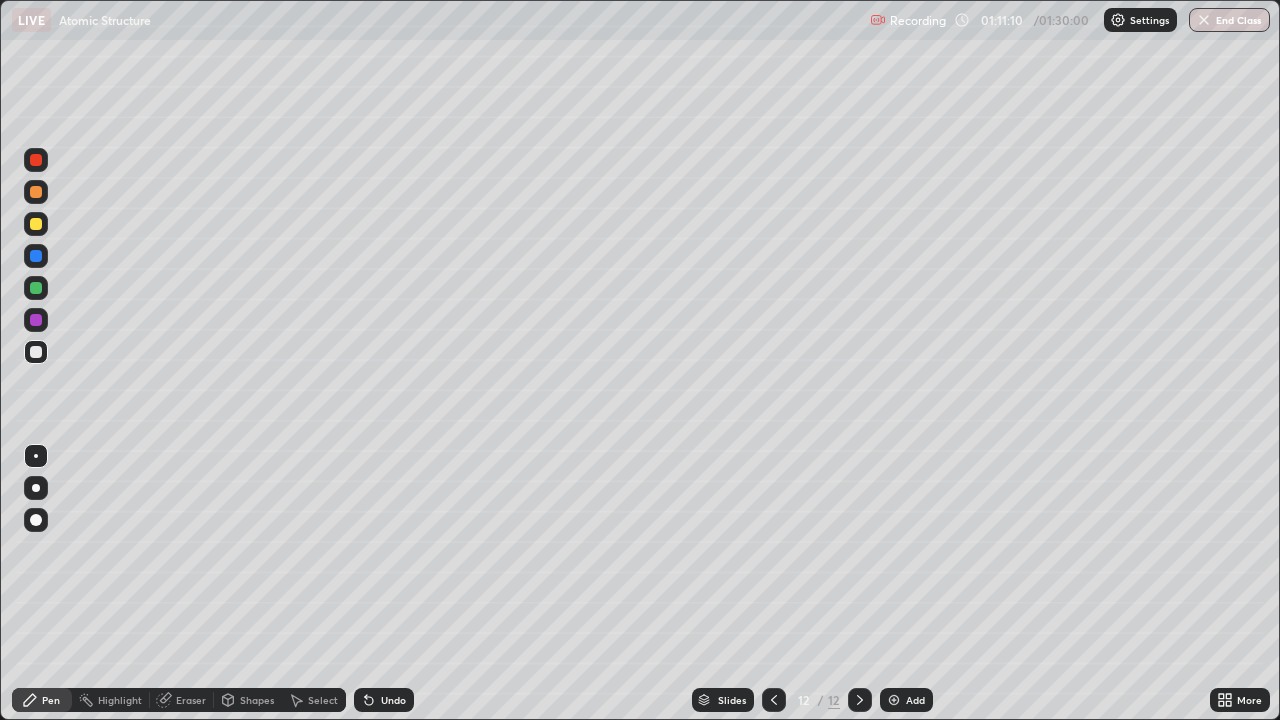 click on "Shapes" at bounding box center [257, 700] 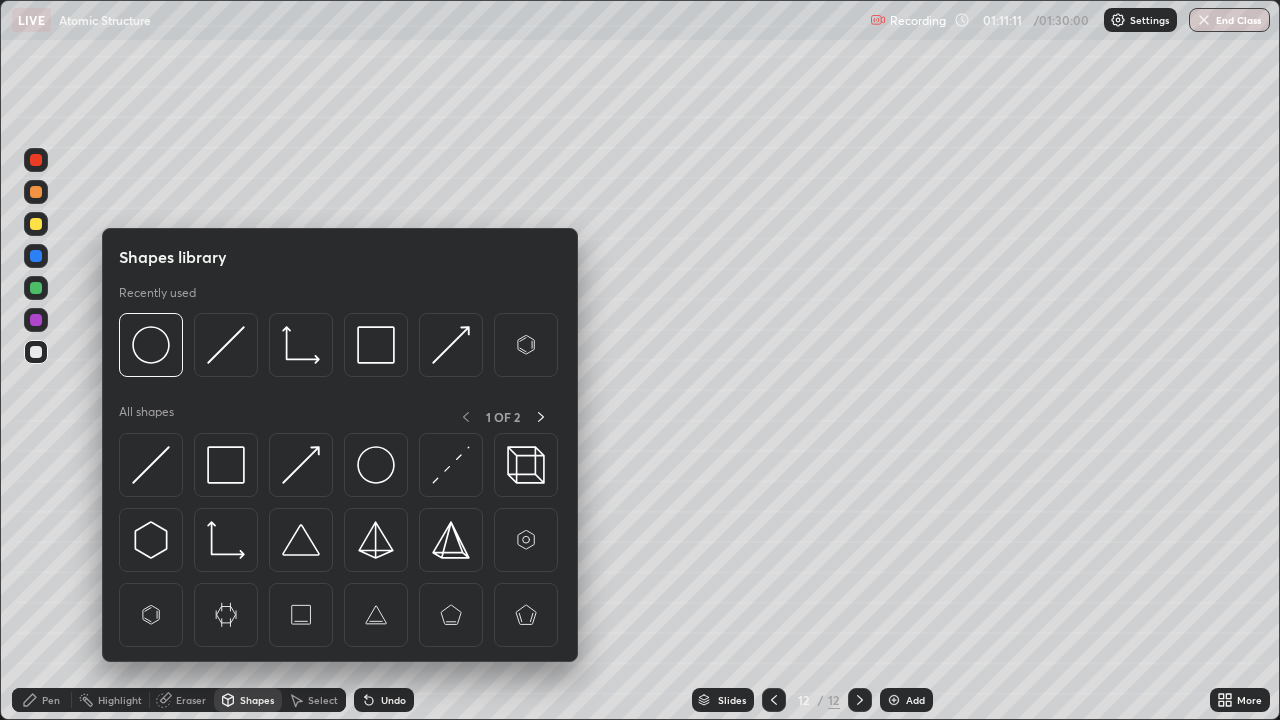 click on "Shapes" at bounding box center (257, 700) 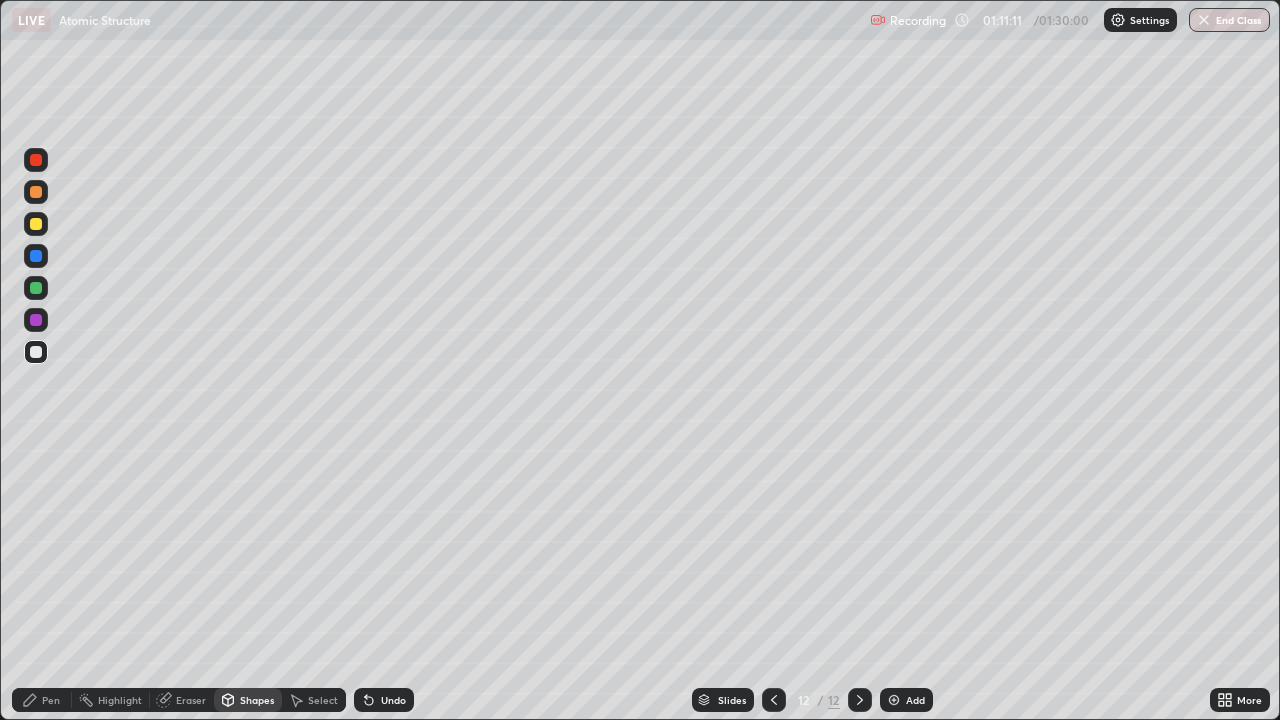 click on "Shapes" at bounding box center [257, 700] 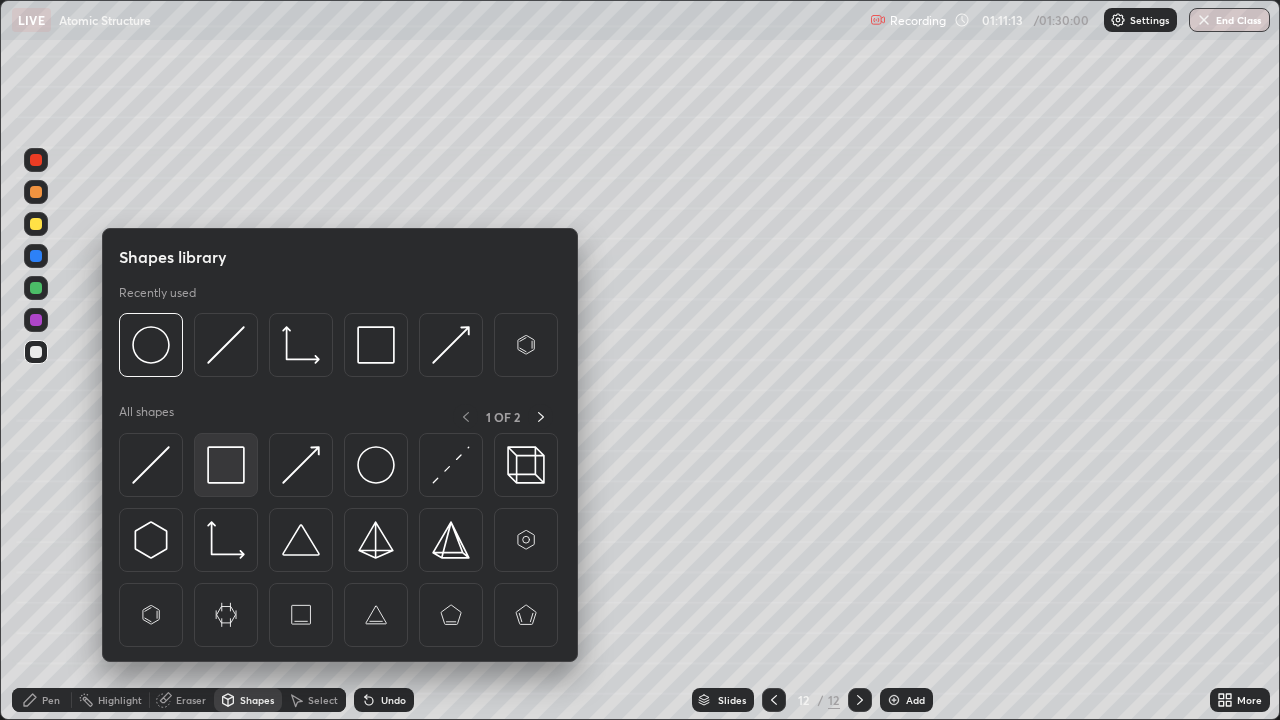 click at bounding box center (226, 465) 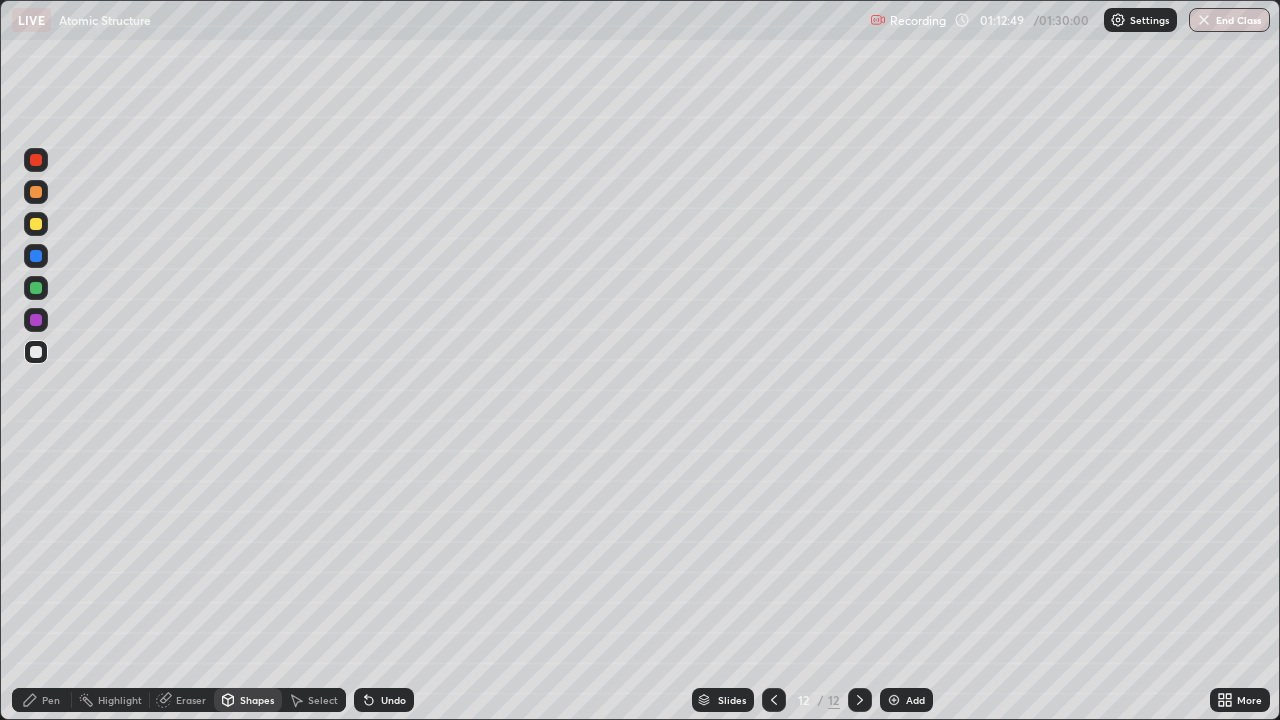 click on "Add" at bounding box center [906, 700] 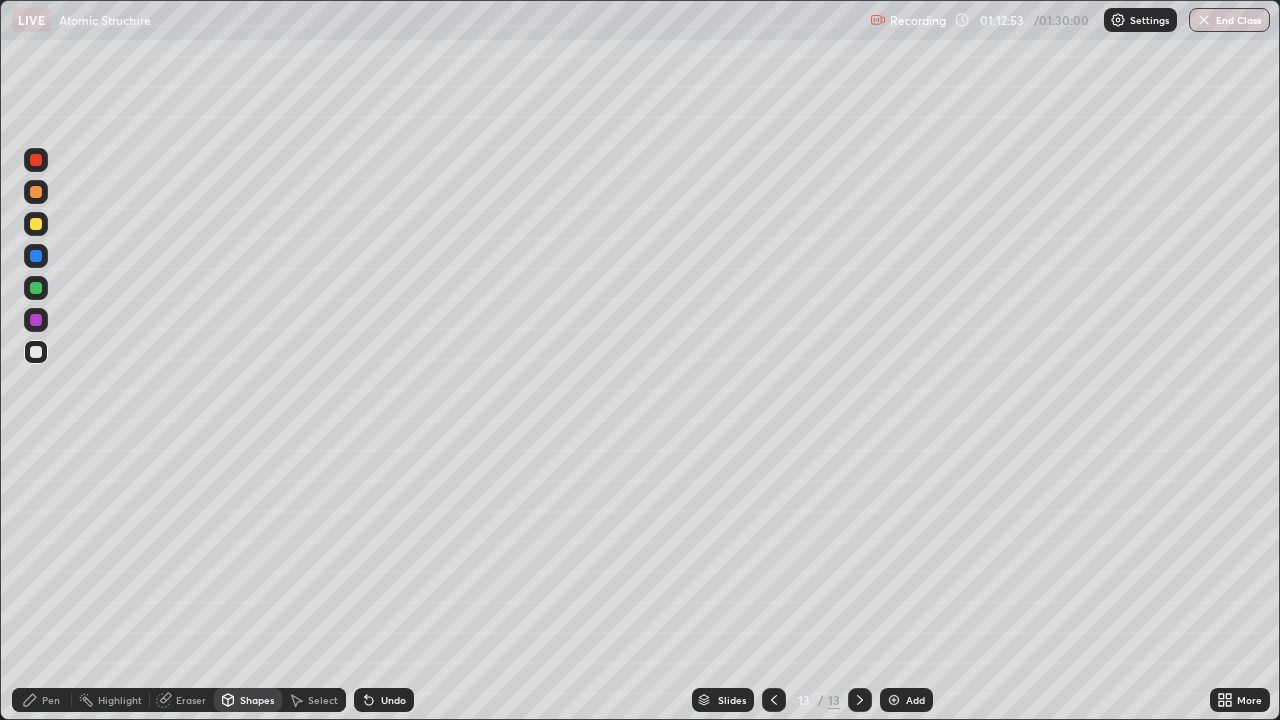 click on "Undo" at bounding box center (393, 700) 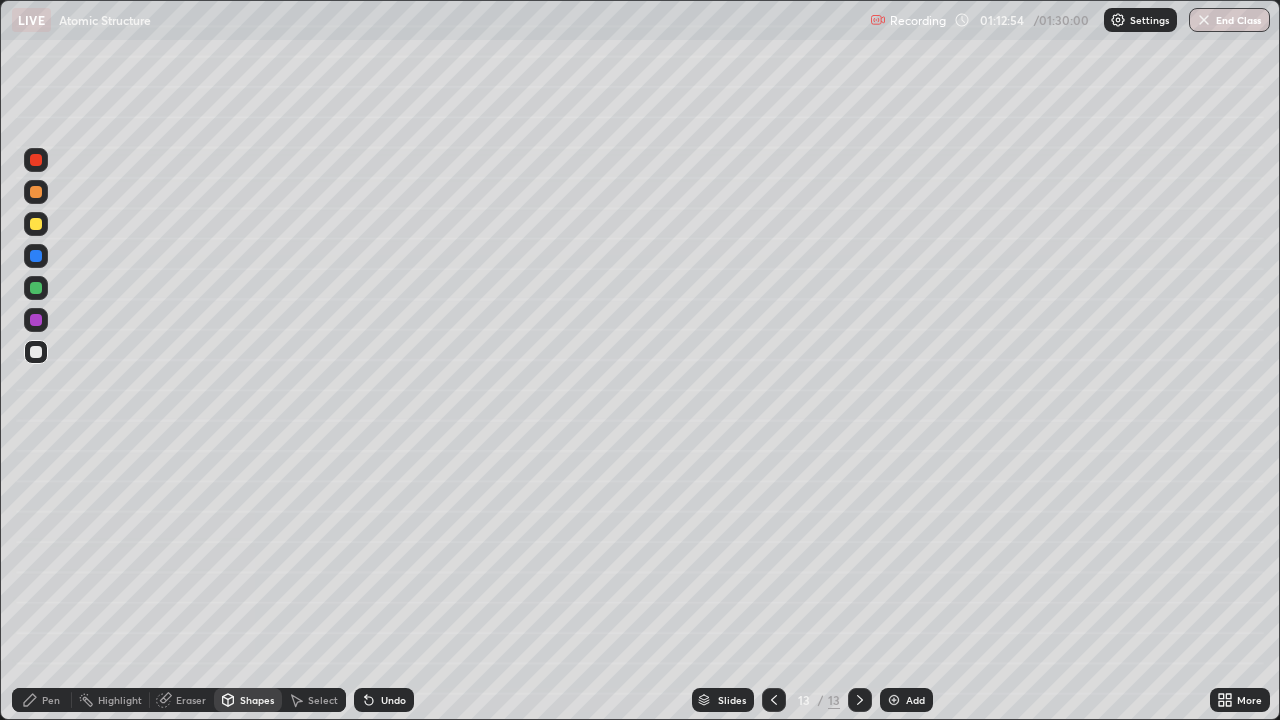 click on "Undo" at bounding box center (393, 700) 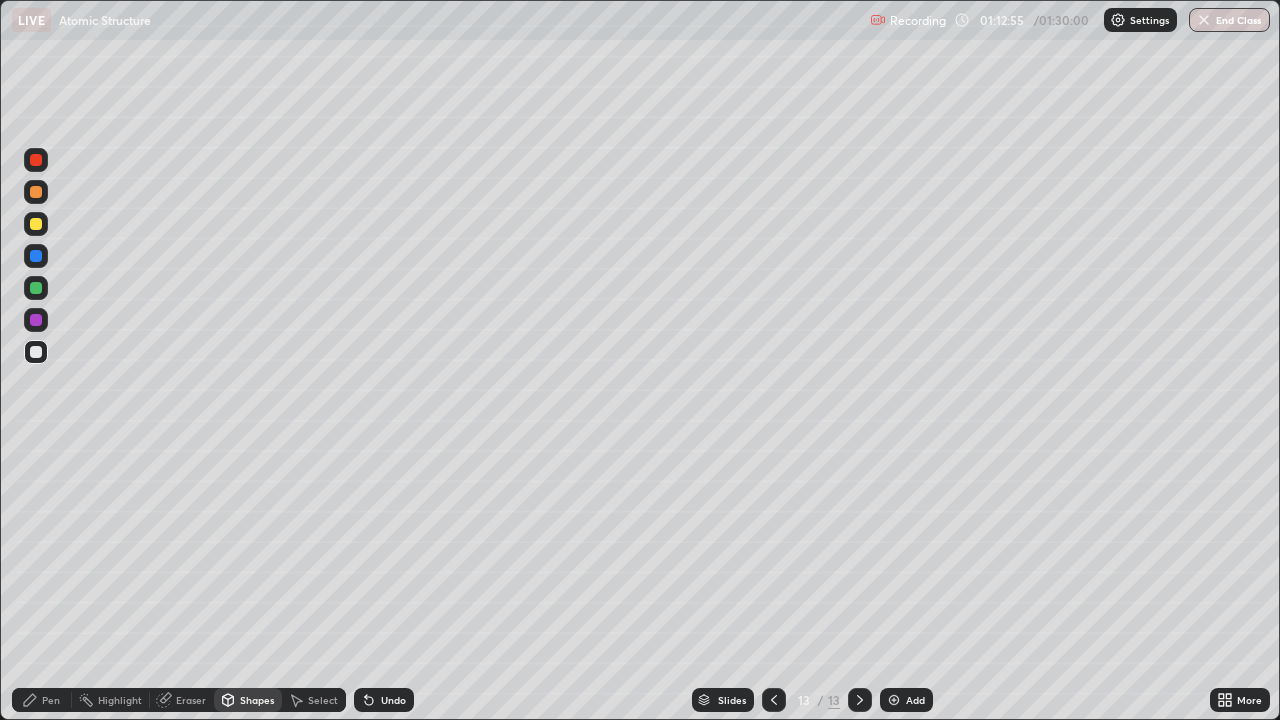 click on "Pen" at bounding box center (42, 700) 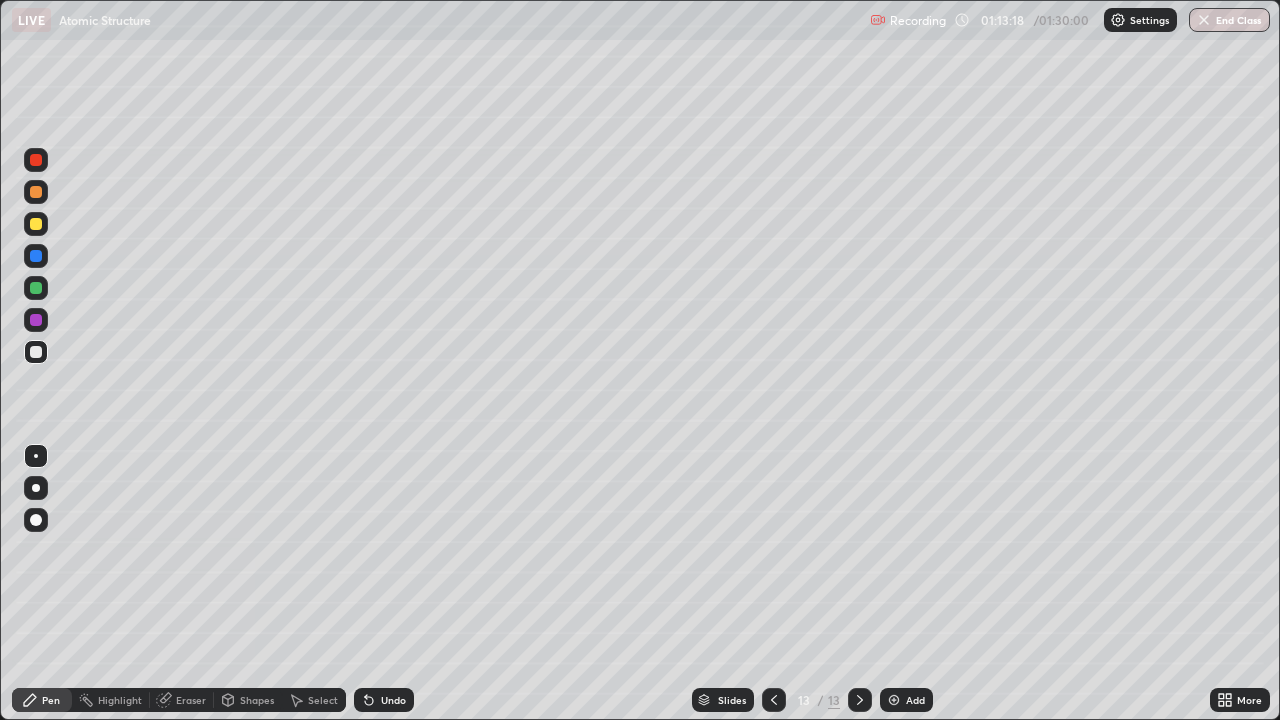 click on "Undo" at bounding box center (393, 700) 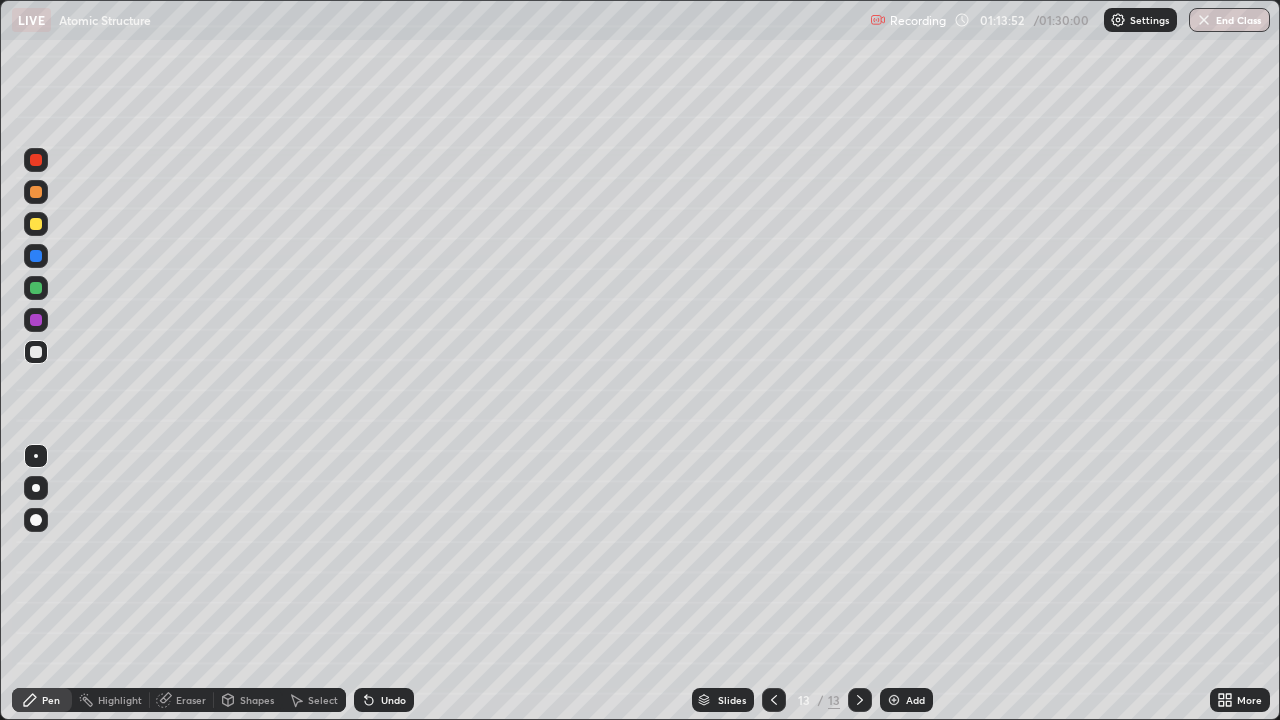 click on "Undo" at bounding box center [393, 700] 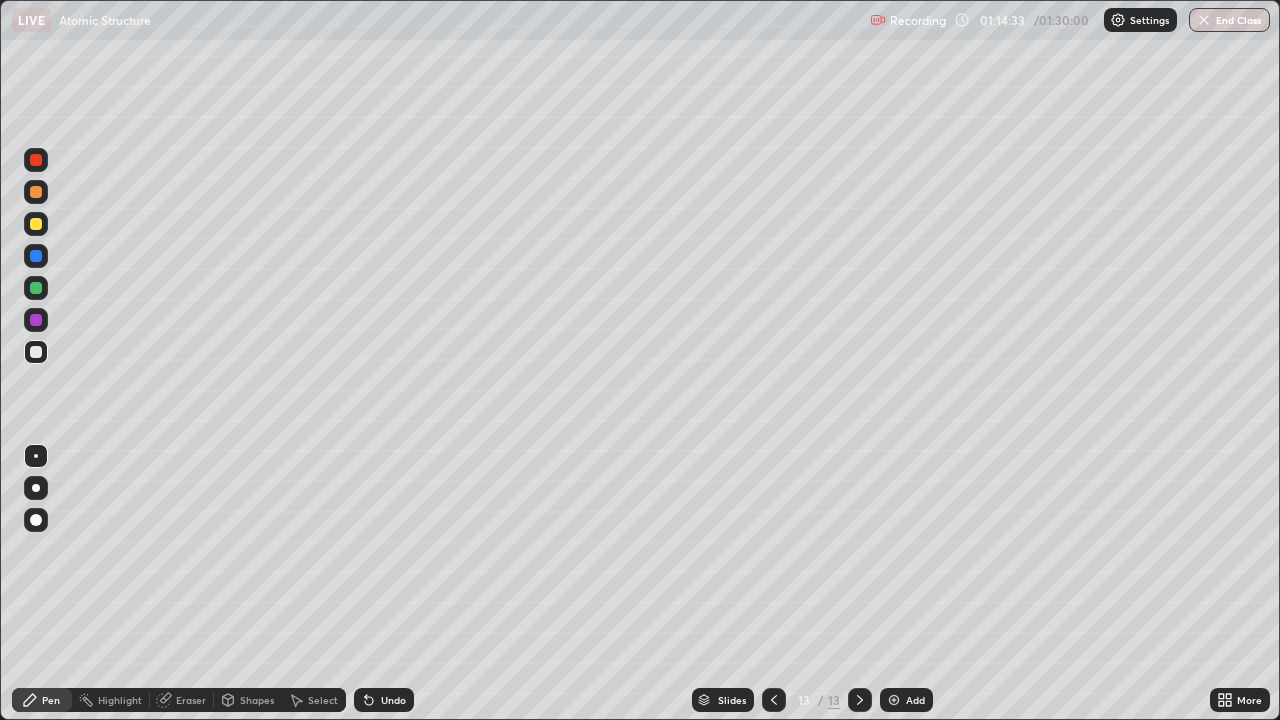 click on "Undo" at bounding box center (393, 700) 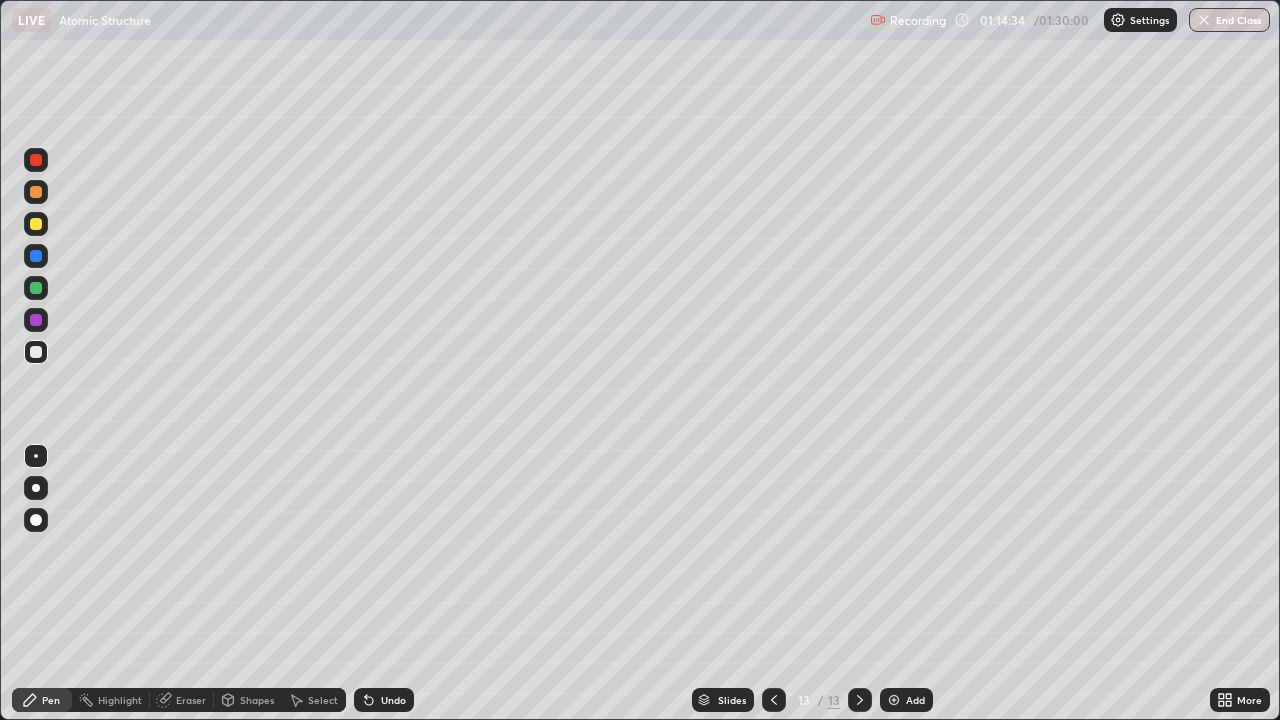 click on "Undo" at bounding box center (393, 700) 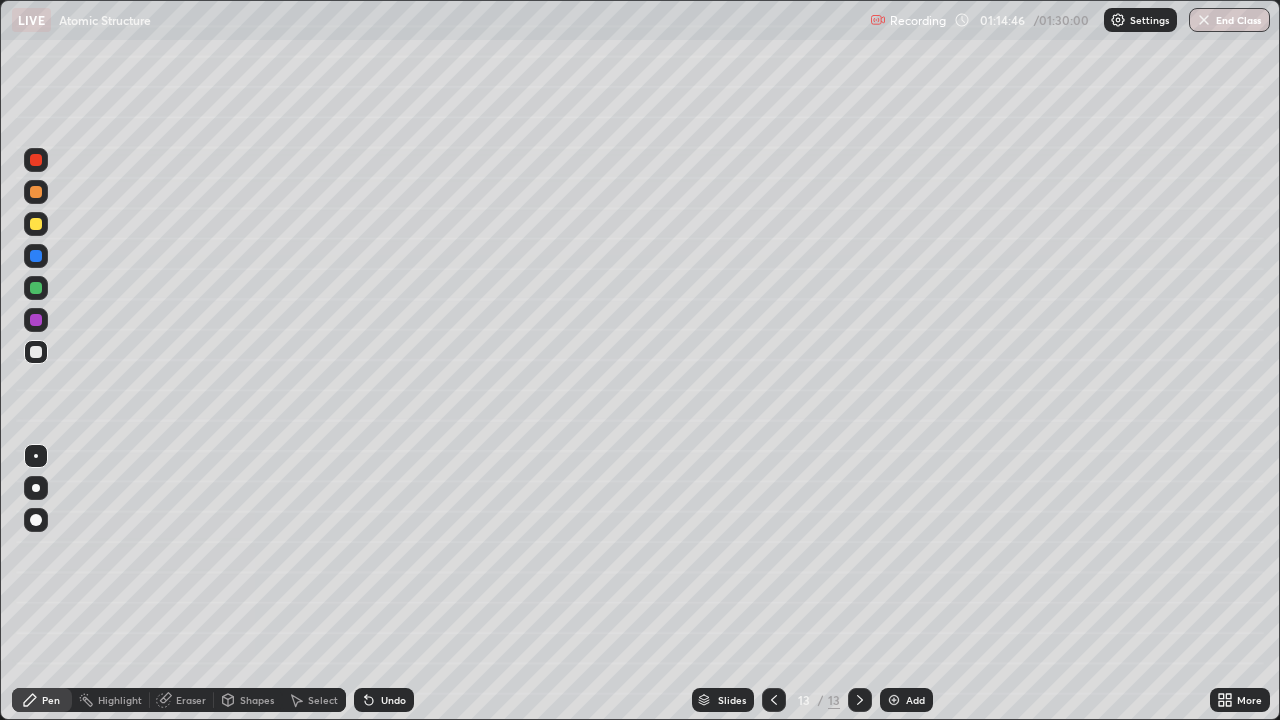 click on "Undo" at bounding box center [393, 700] 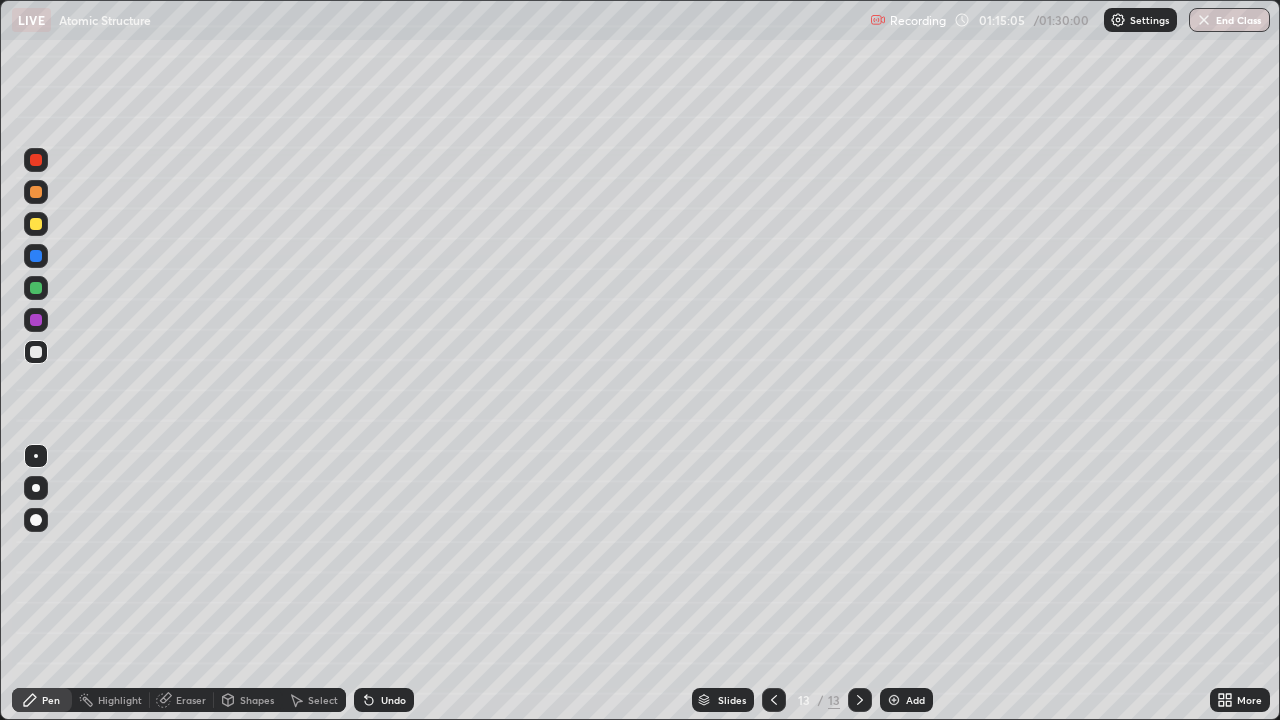 click on "Shapes" at bounding box center [257, 700] 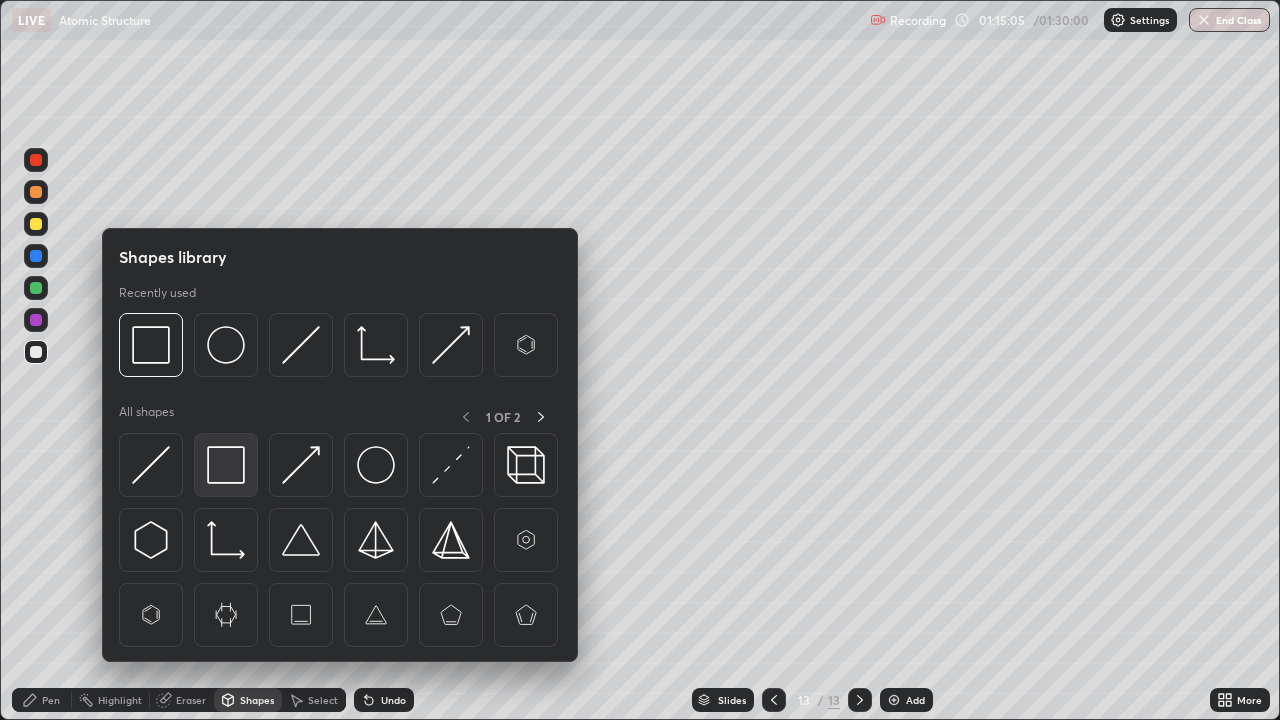 click at bounding box center [226, 465] 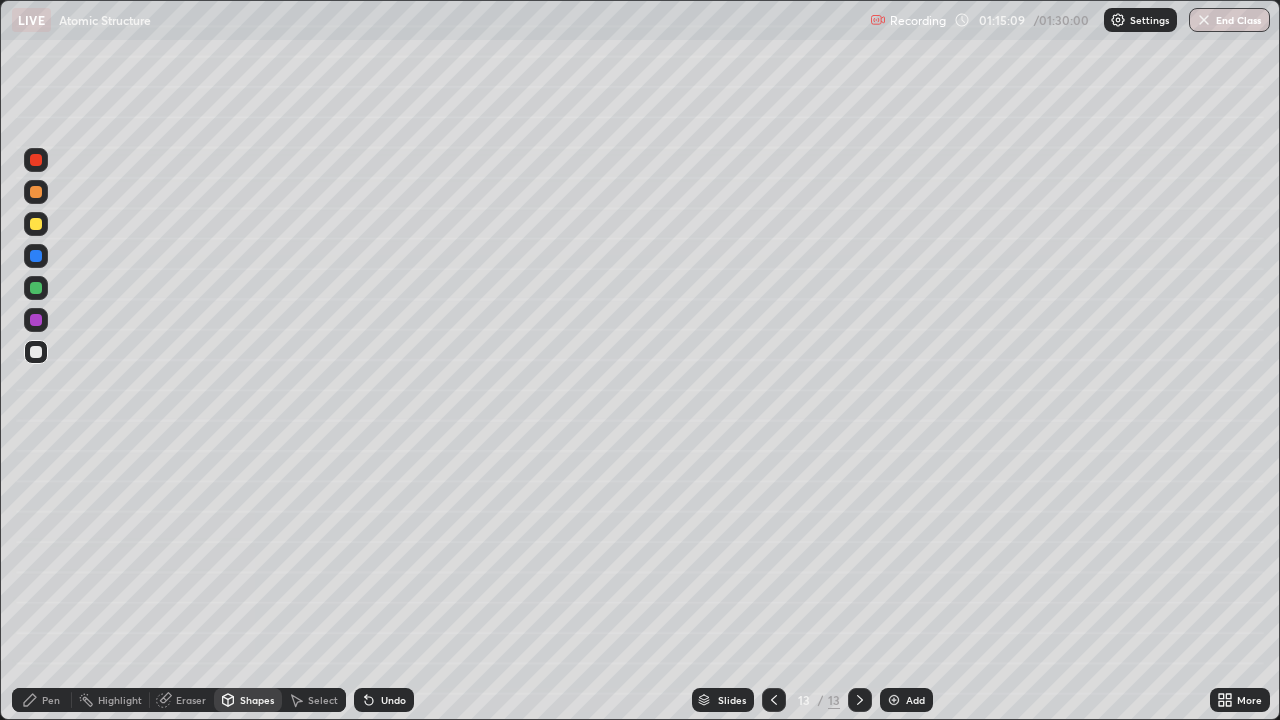 click on "Pen" at bounding box center [51, 700] 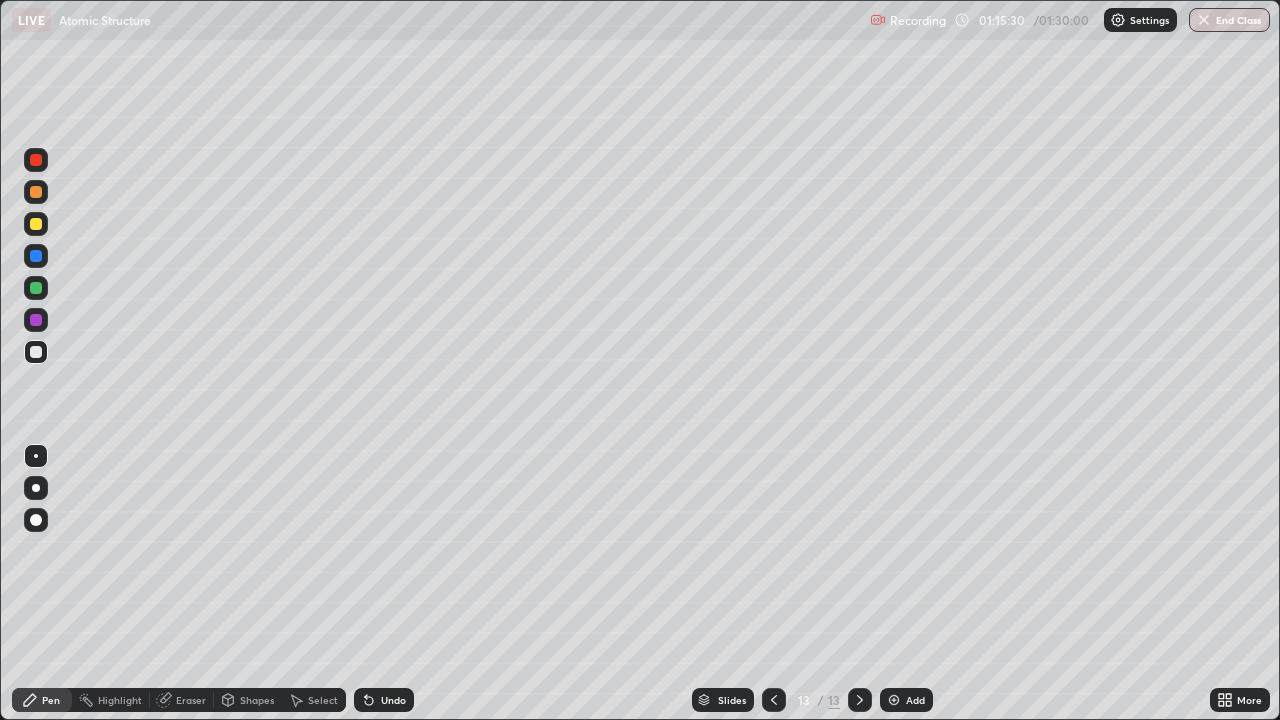 click 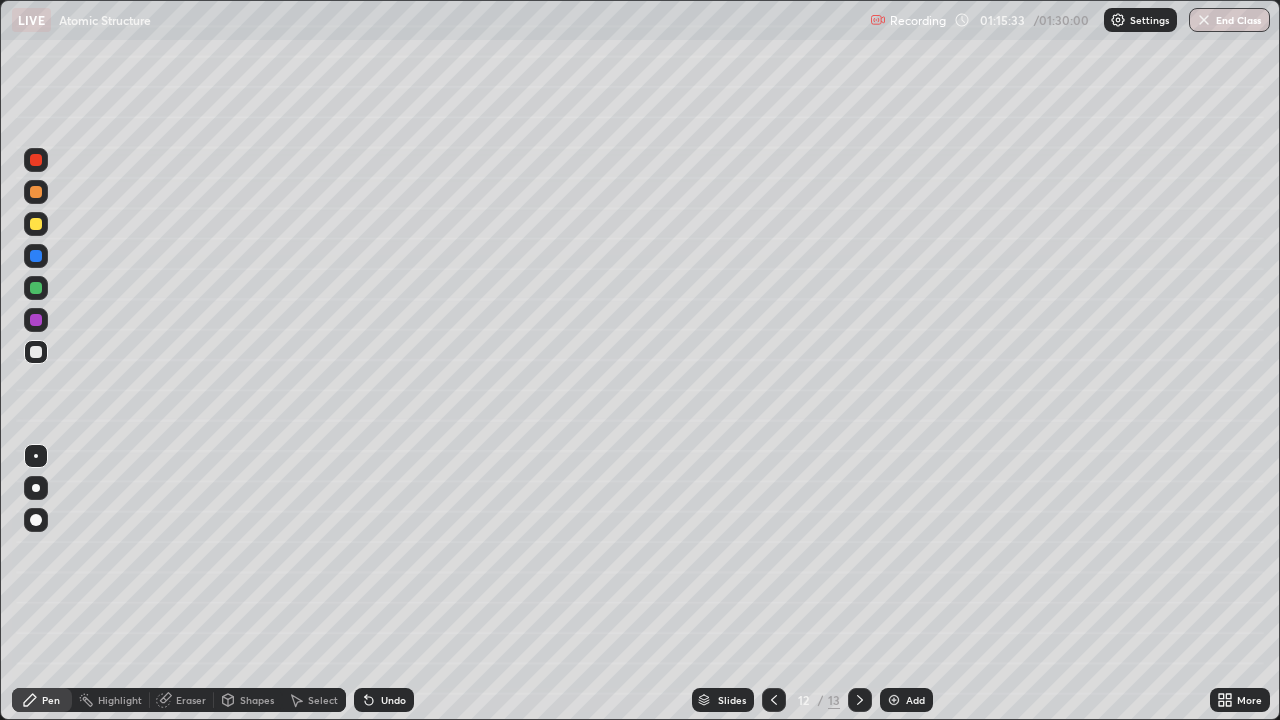 click at bounding box center (860, 700) 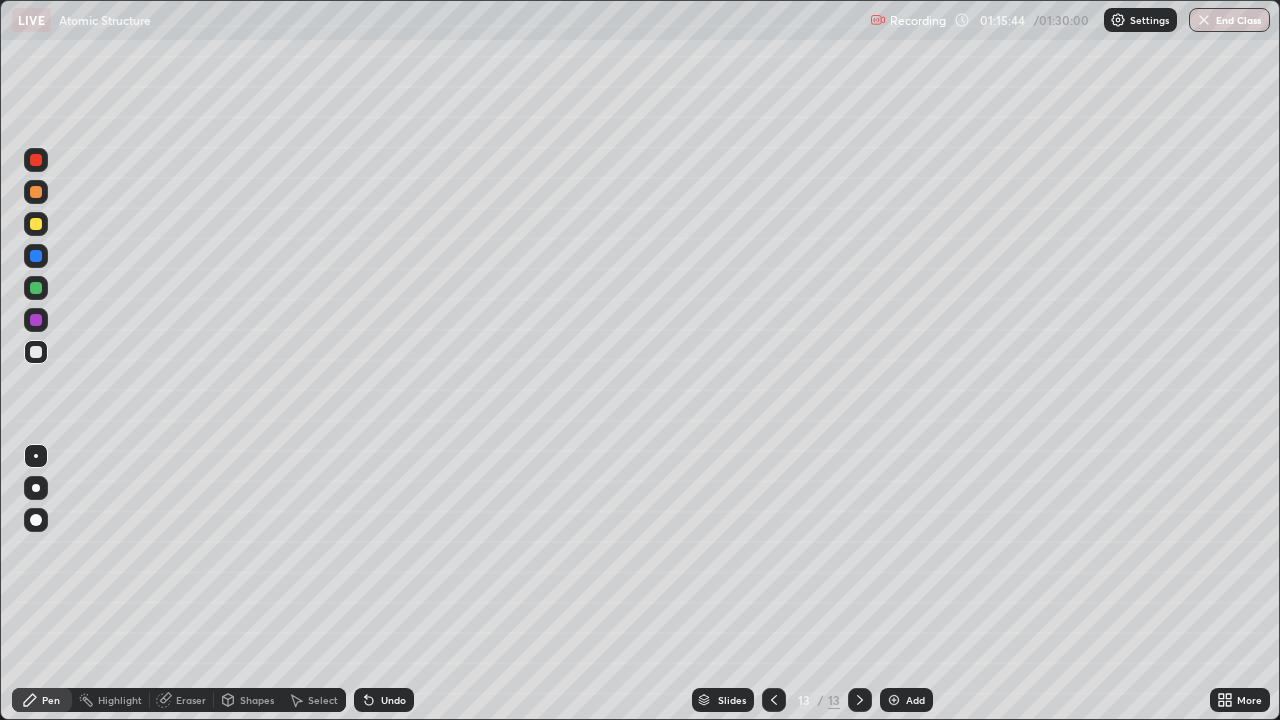 click on "Undo" at bounding box center [384, 700] 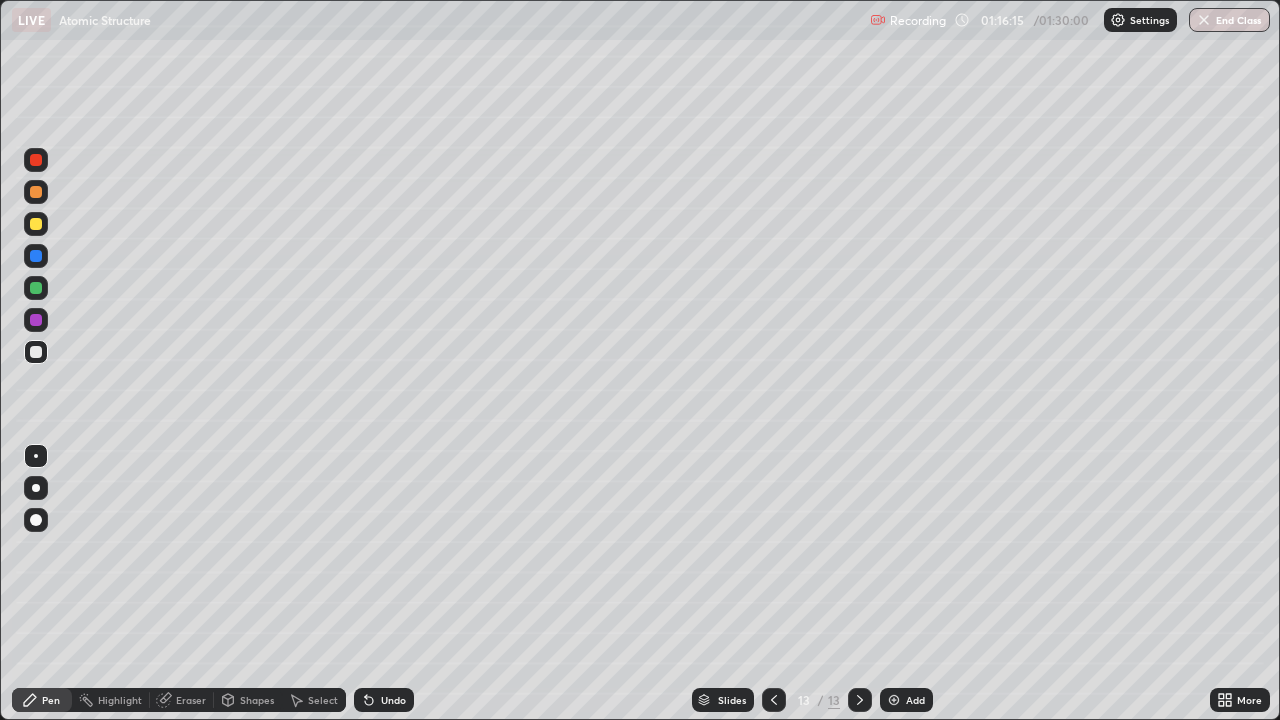click on "Shapes" at bounding box center [248, 700] 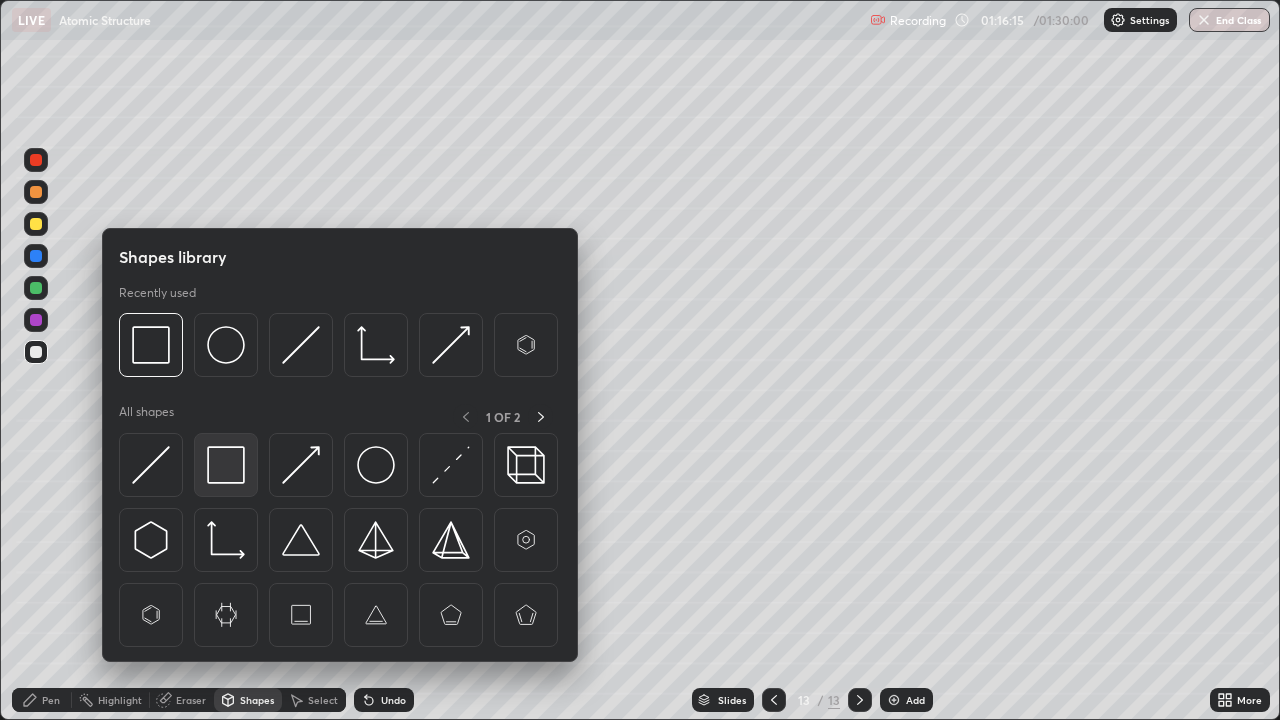 click at bounding box center [226, 465] 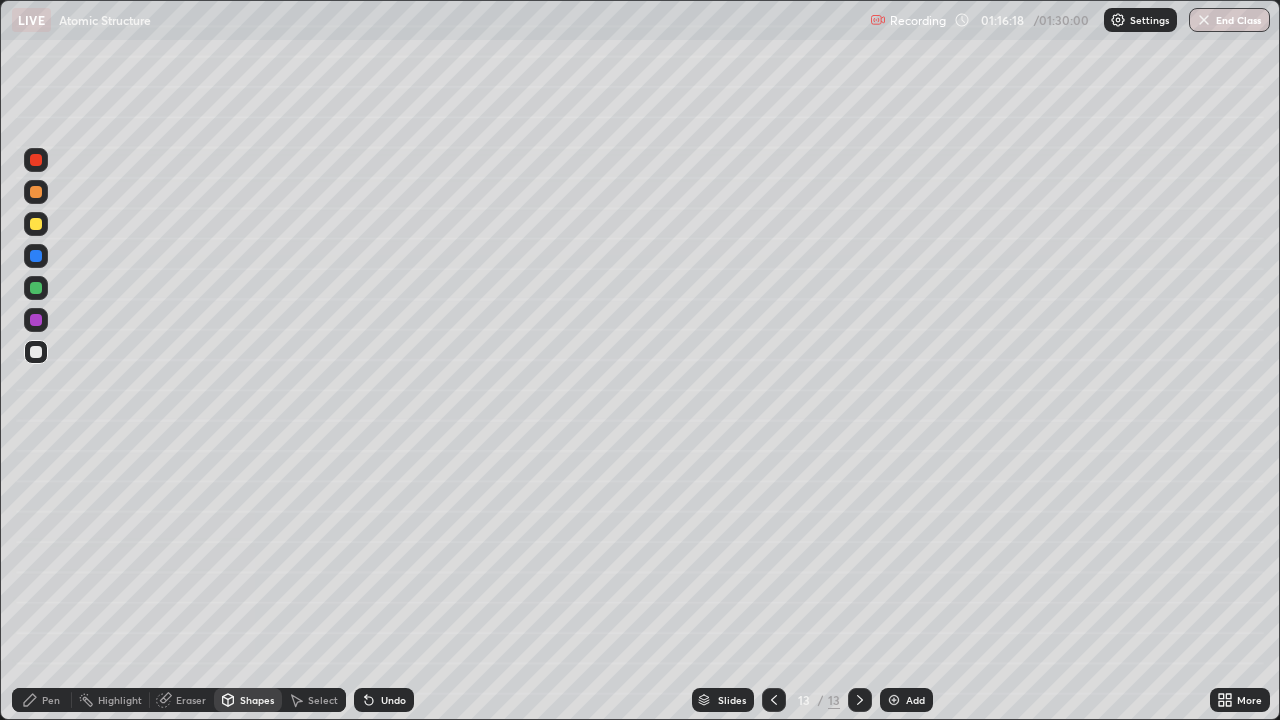 click on "Pen" at bounding box center (51, 700) 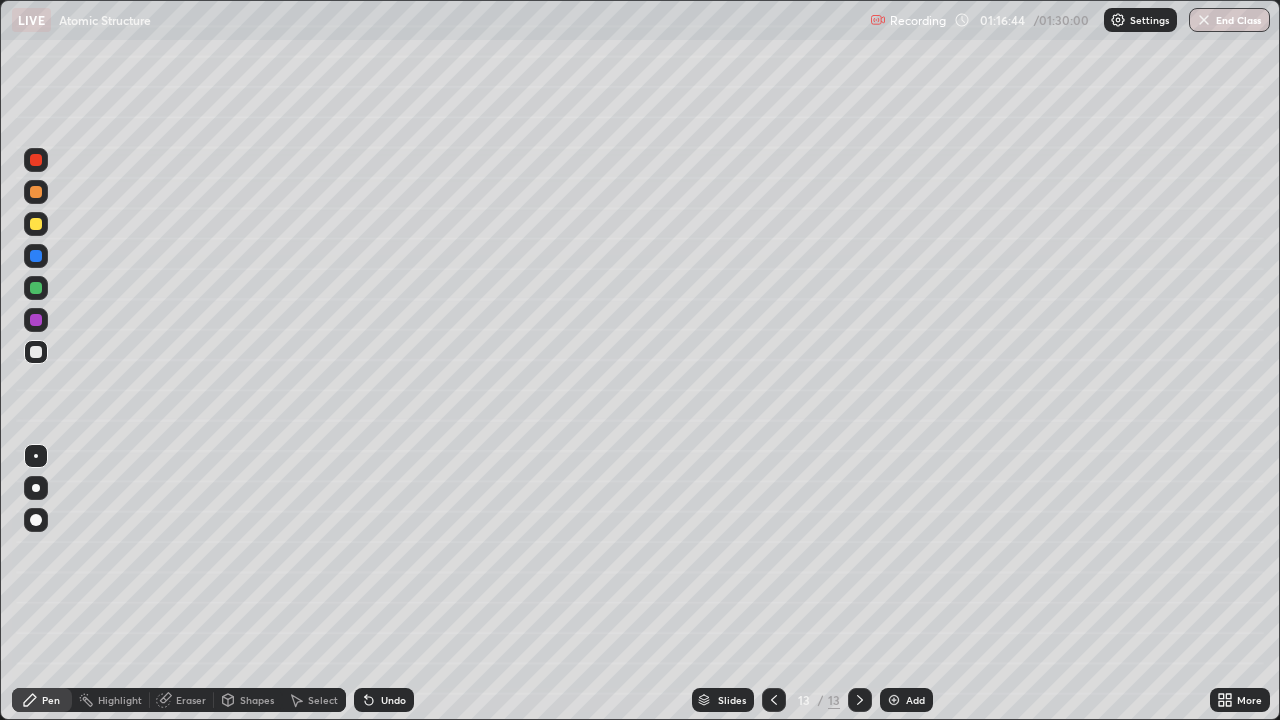 click 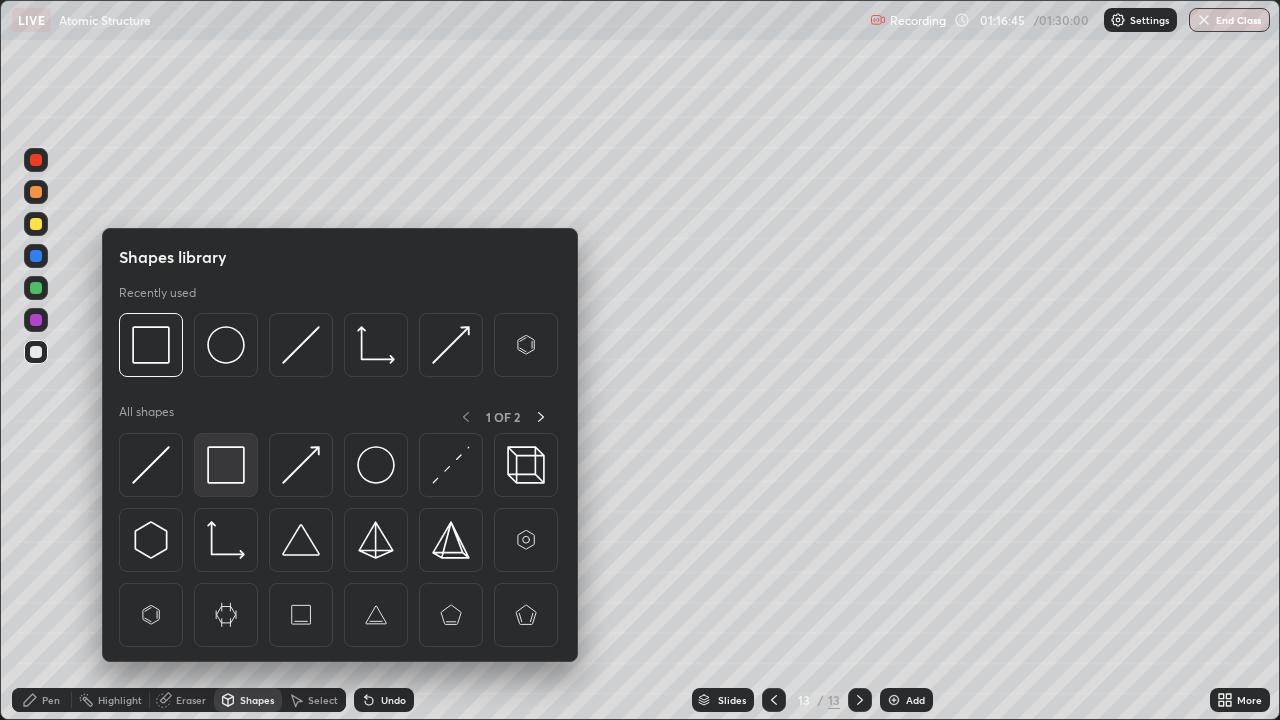 click at bounding box center (226, 465) 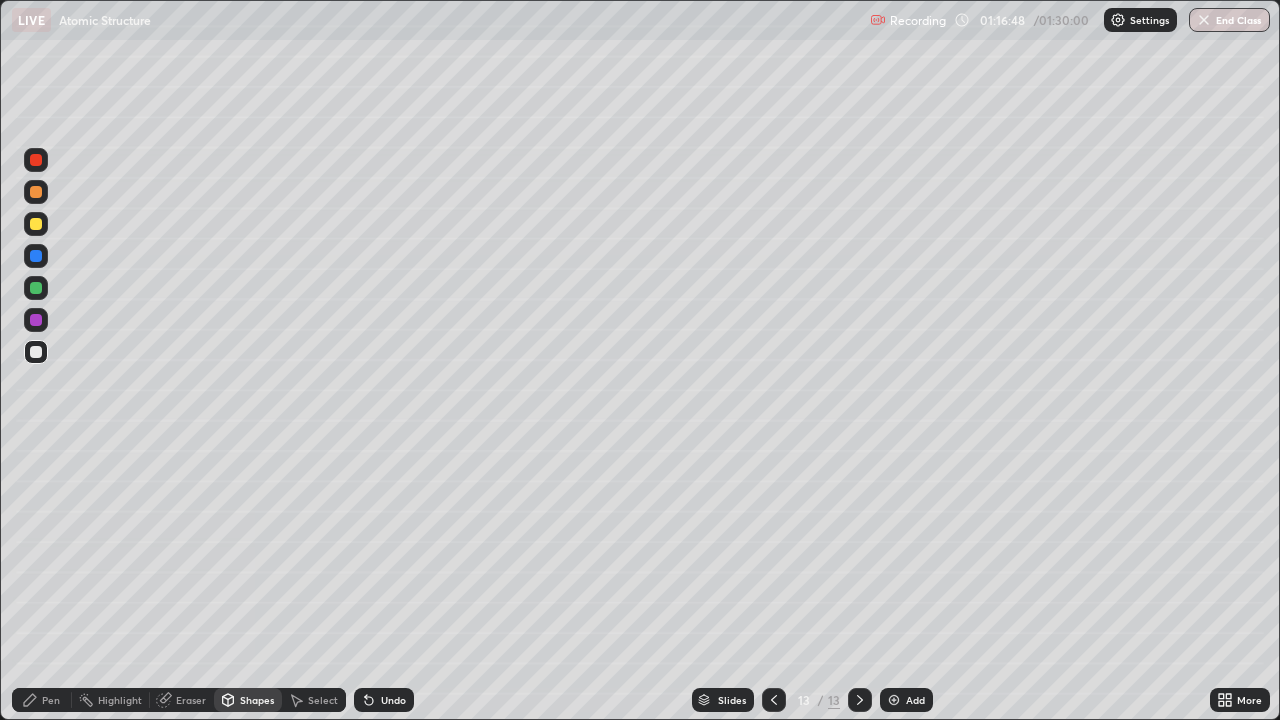 click on "Pen" at bounding box center [51, 700] 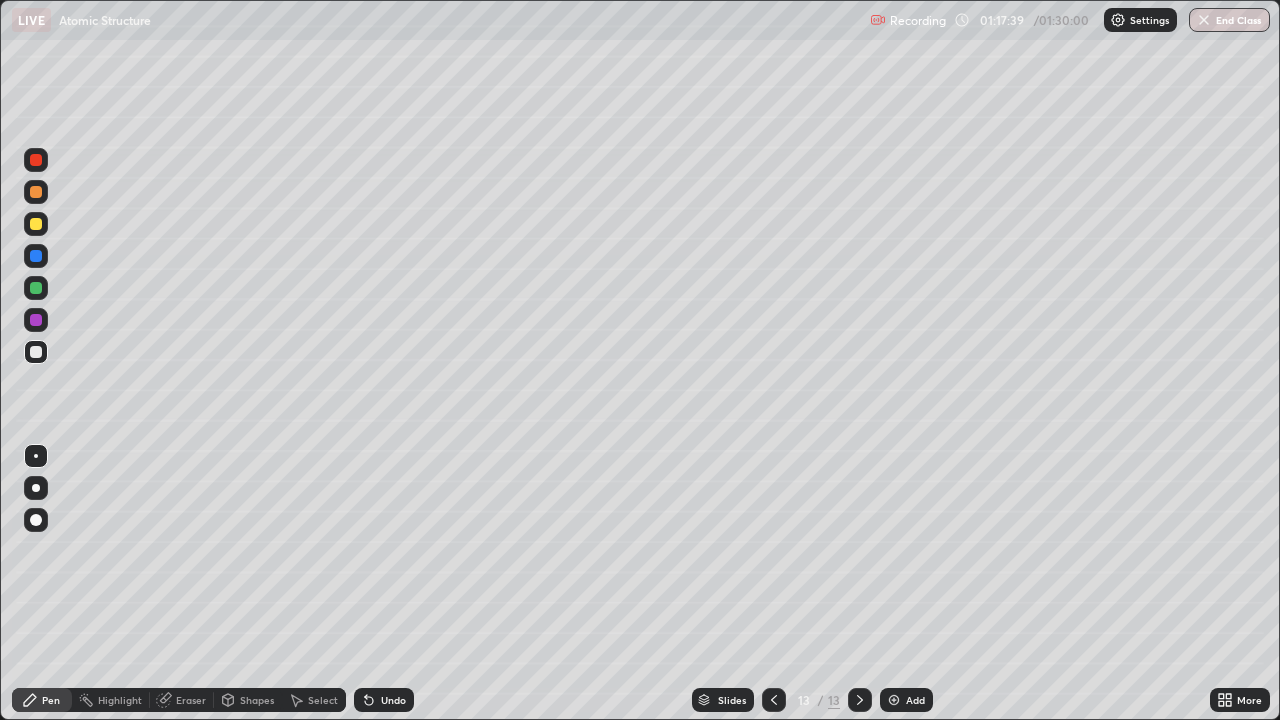 click on "Shapes" at bounding box center [248, 700] 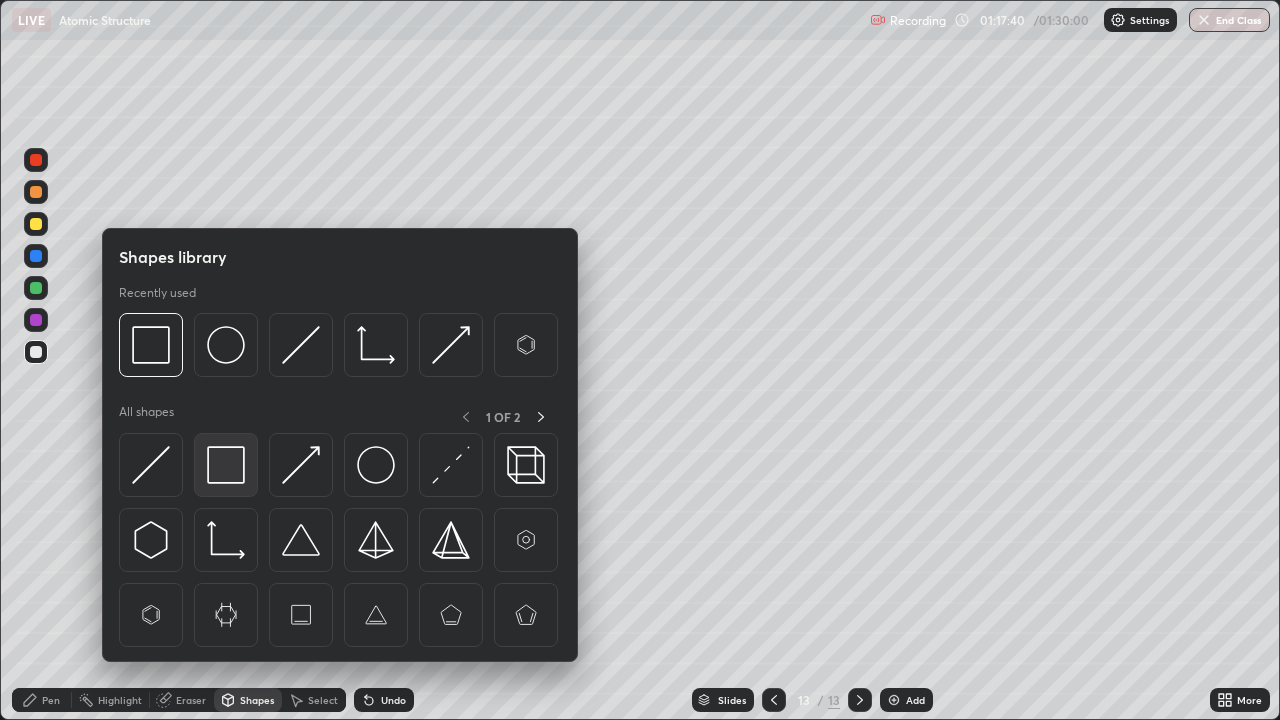 click at bounding box center (226, 465) 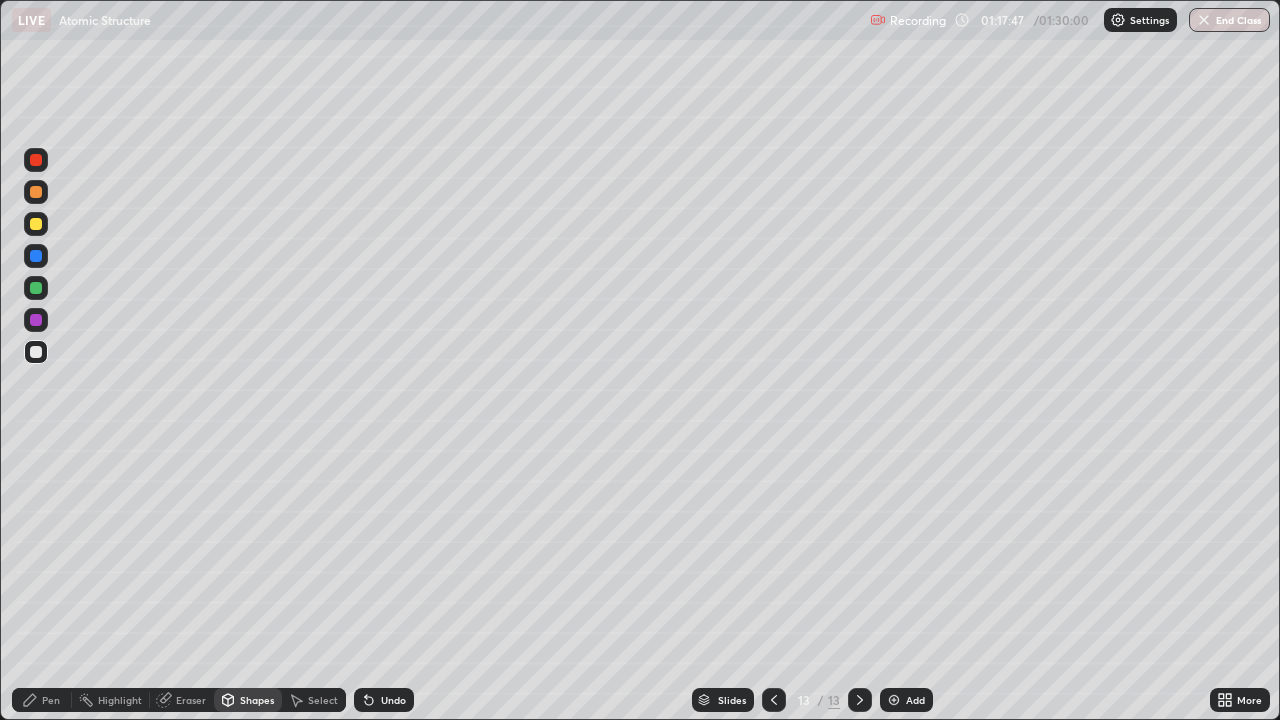 click on "Pen" at bounding box center (51, 700) 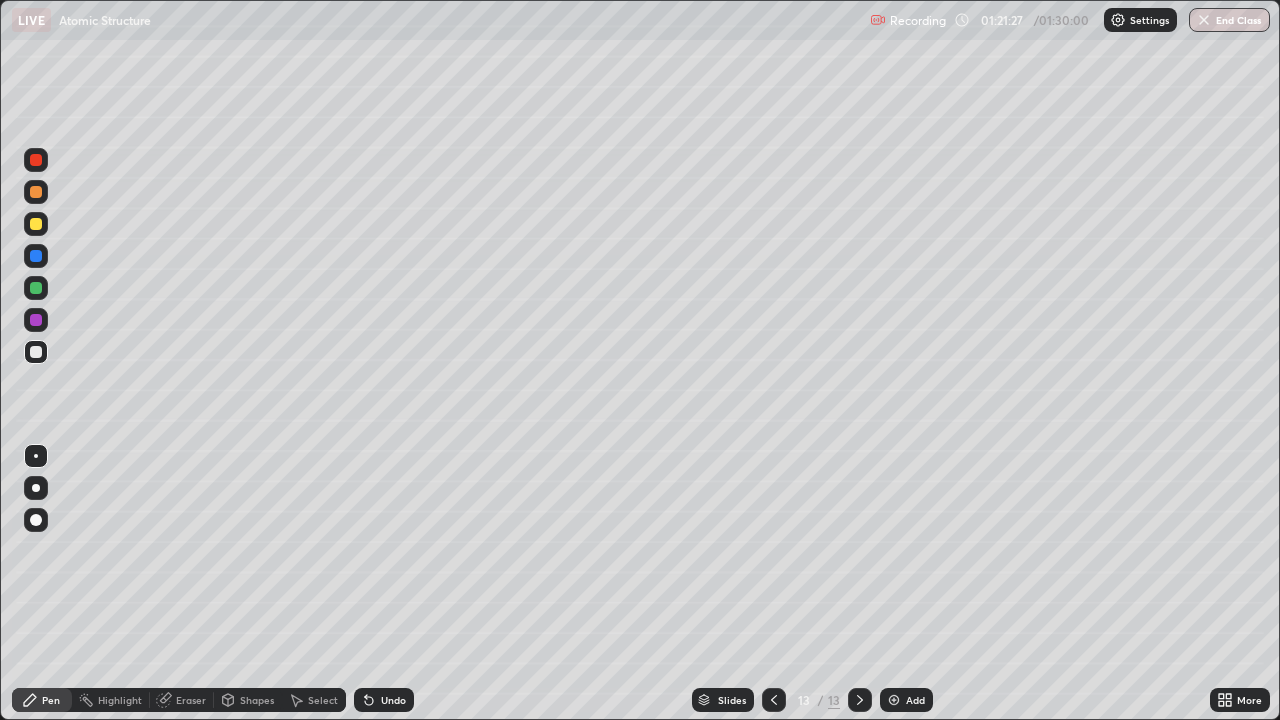click on "End Class" at bounding box center (1229, 20) 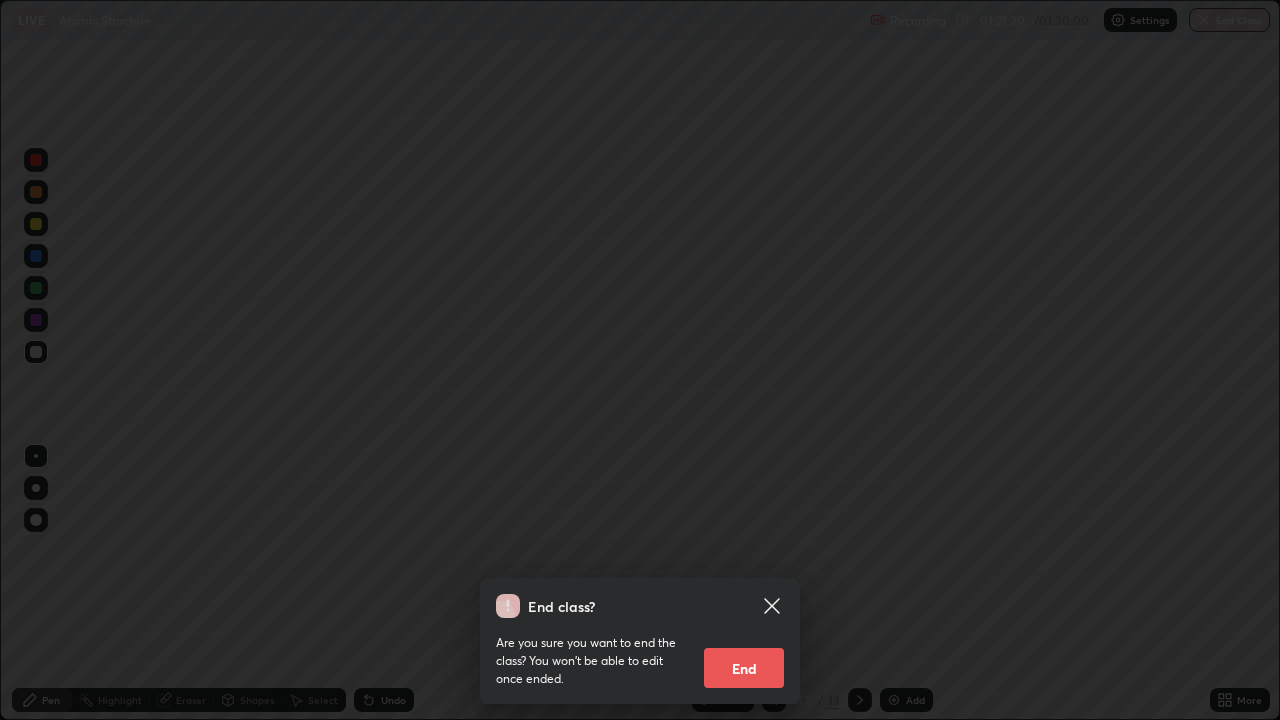 click on "End" at bounding box center [744, 668] 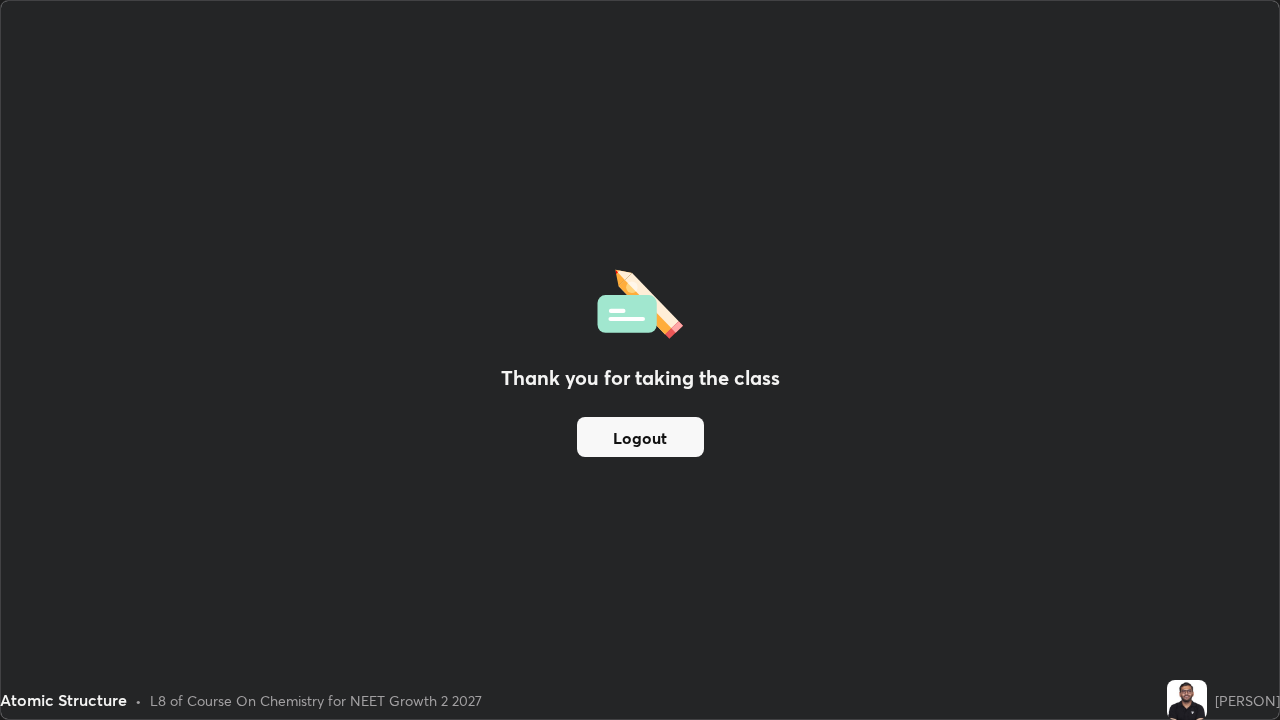 click on "Logout" at bounding box center [640, 437] 